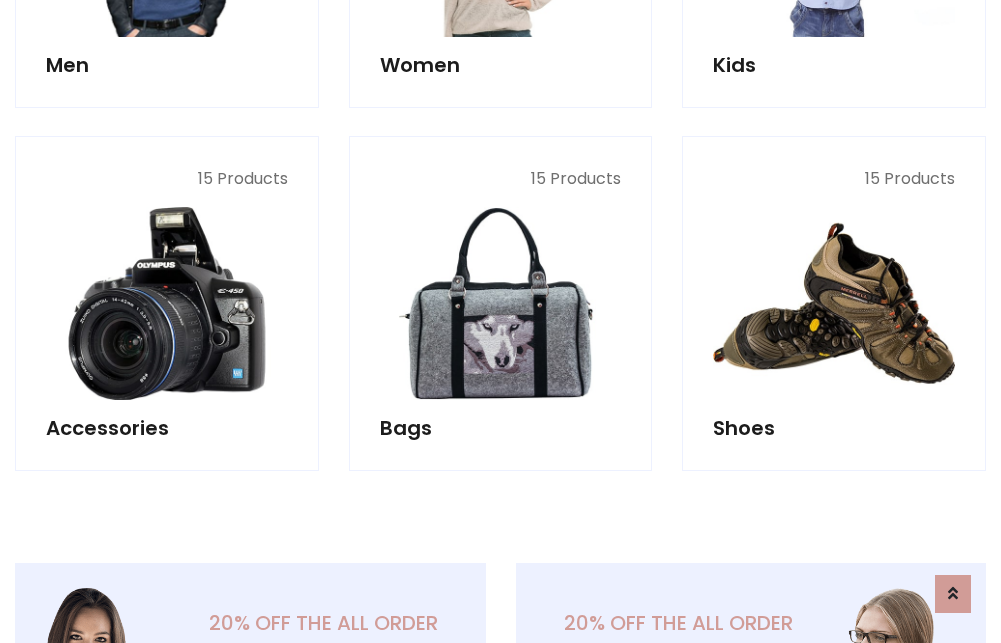 scroll, scrollTop: 853, scrollLeft: 0, axis: vertical 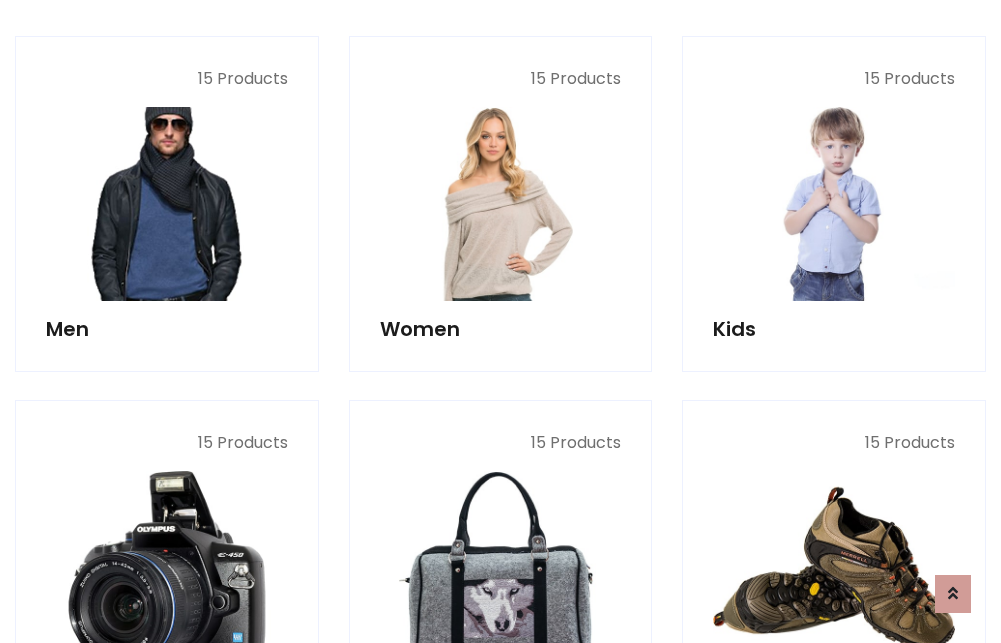 click at bounding box center (167, 204) 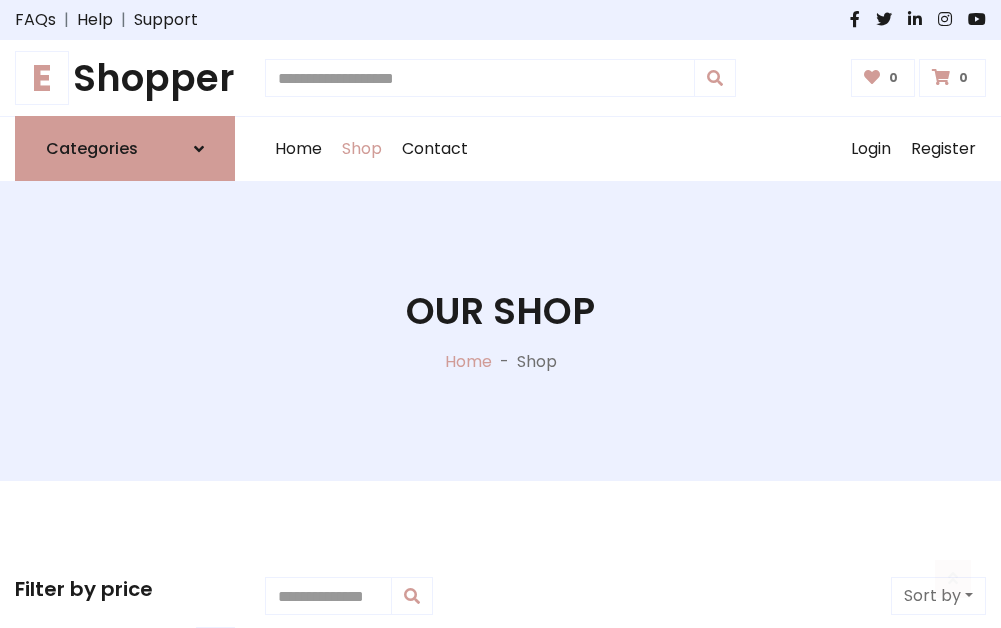 scroll, scrollTop: 807, scrollLeft: 0, axis: vertical 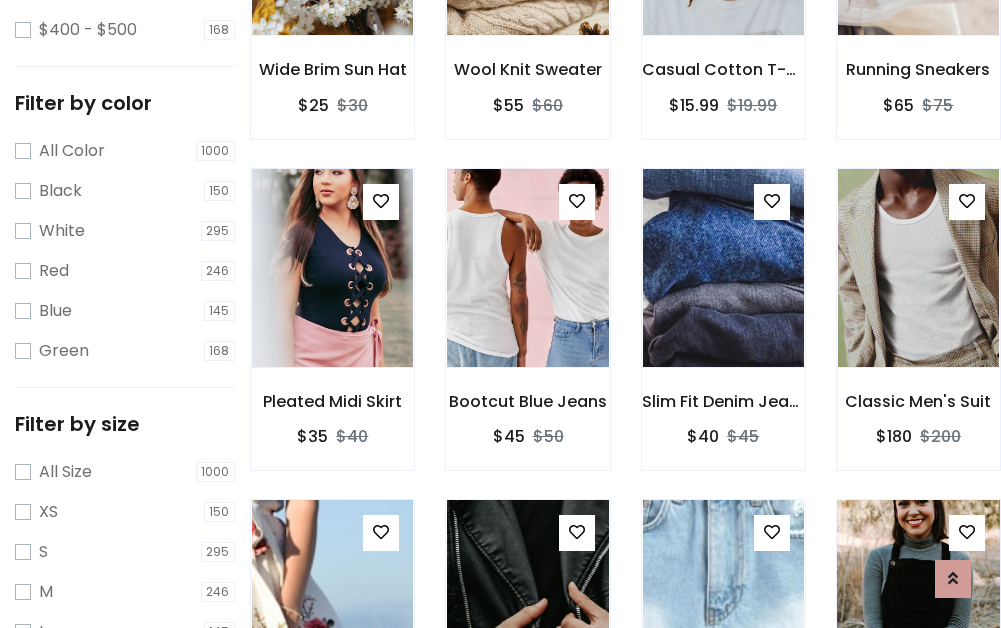 click at bounding box center (918, 599) 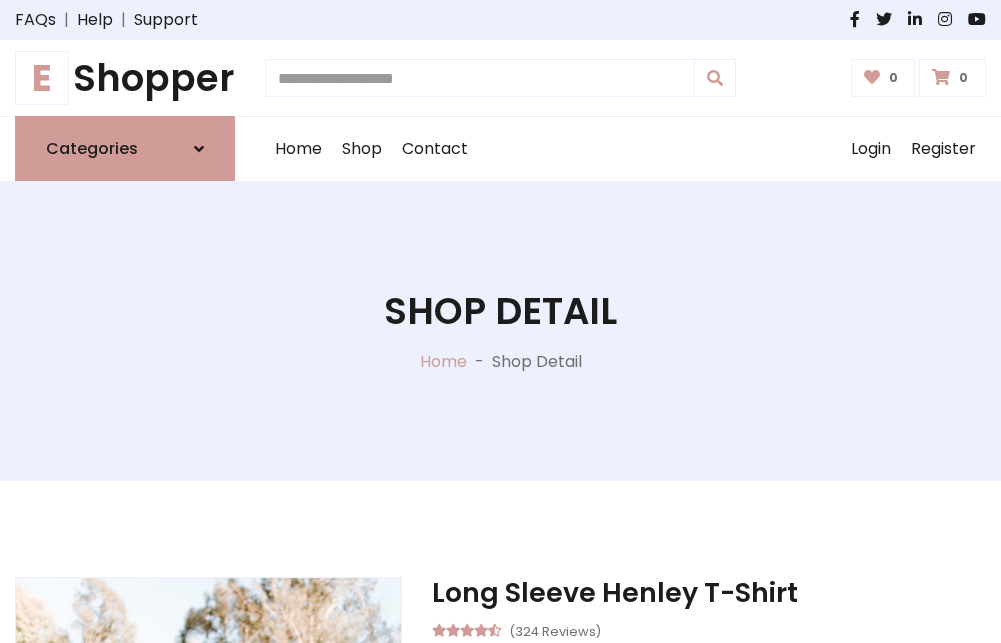scroll, scrollTop: 0, scrollLeft: 0, axis: both 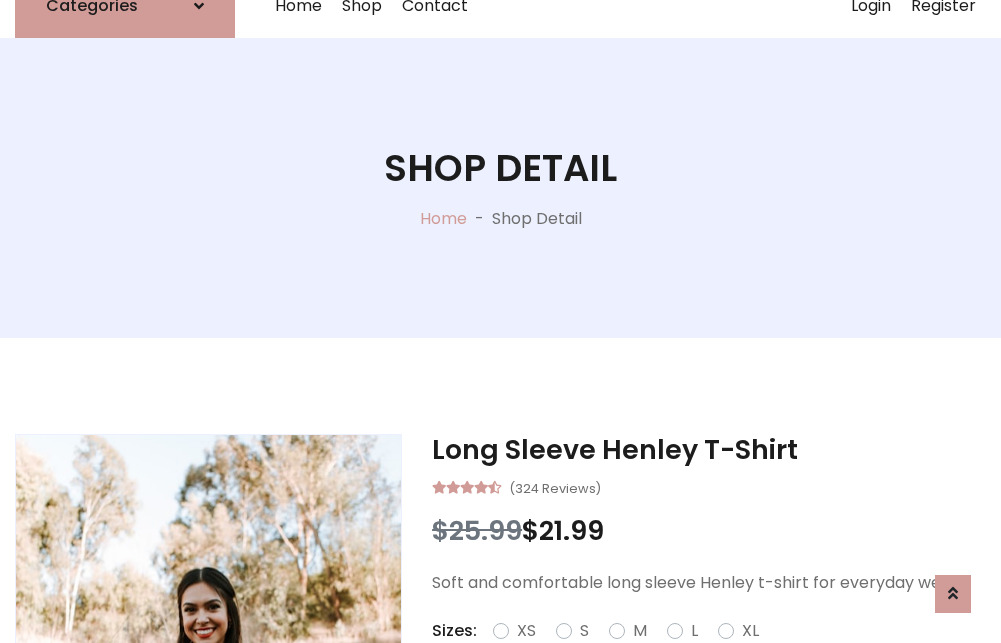 click on "Red" at bounding box center [722, 655] 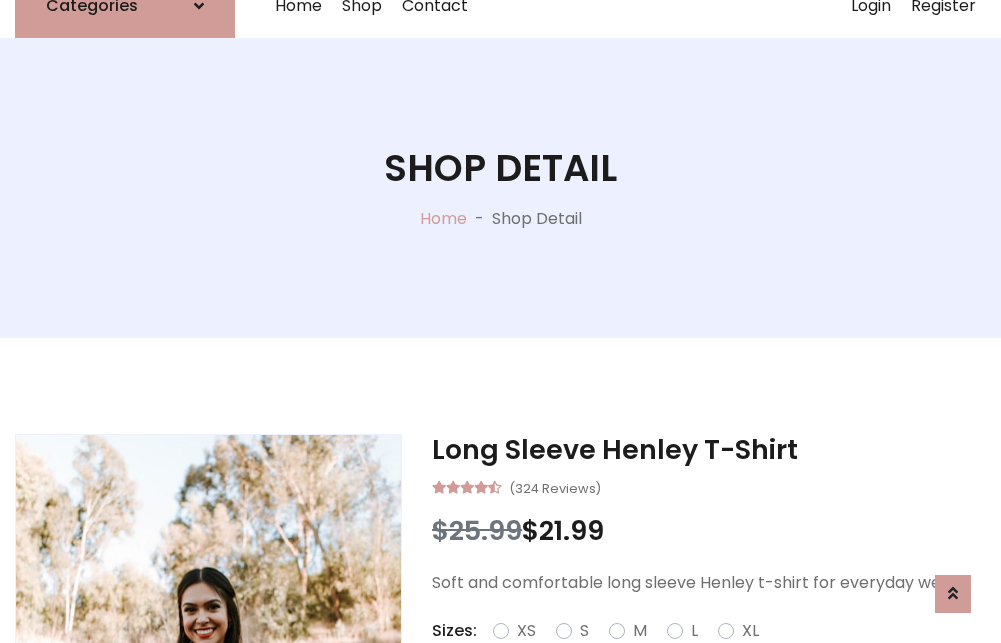 scroll, scrollTop: 167, scrollLeft: 0, axis: vertical 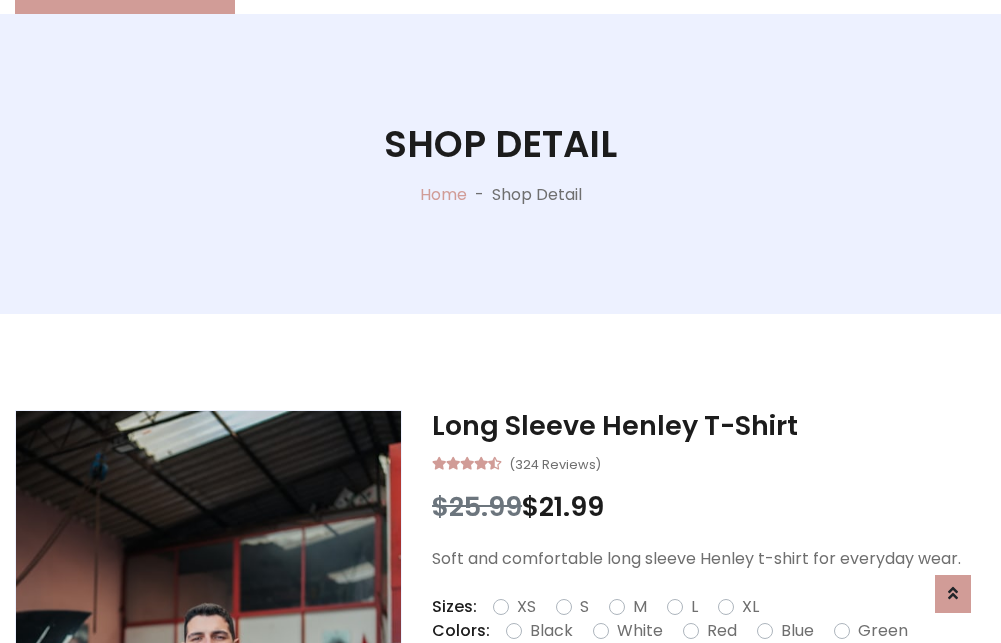 click on "Add To Cart" at bounding box center (653, 694) 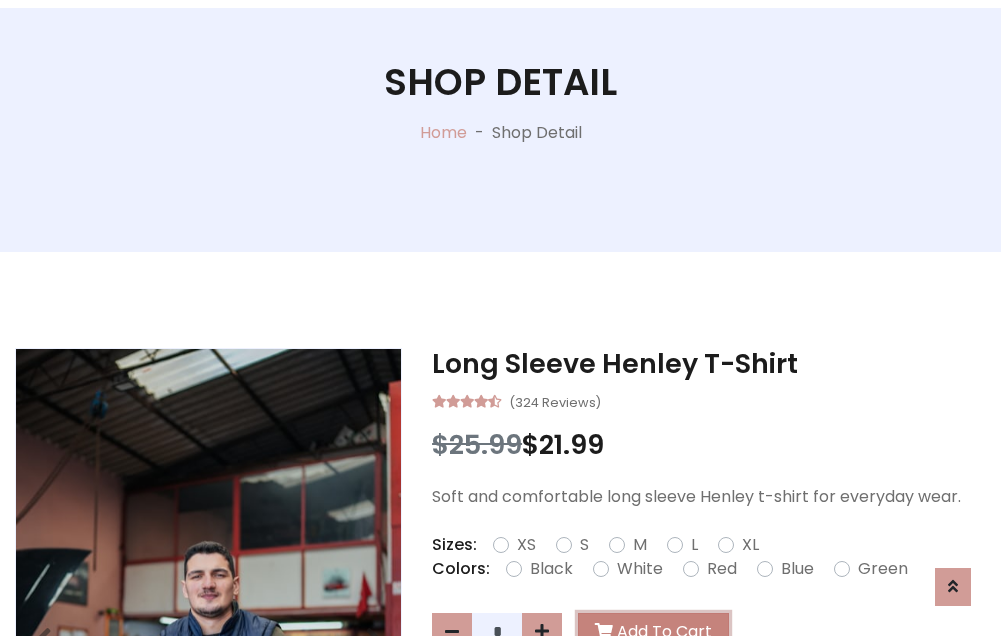 scroll, scrollTop: 0, scrollLeft: 0, axis: both 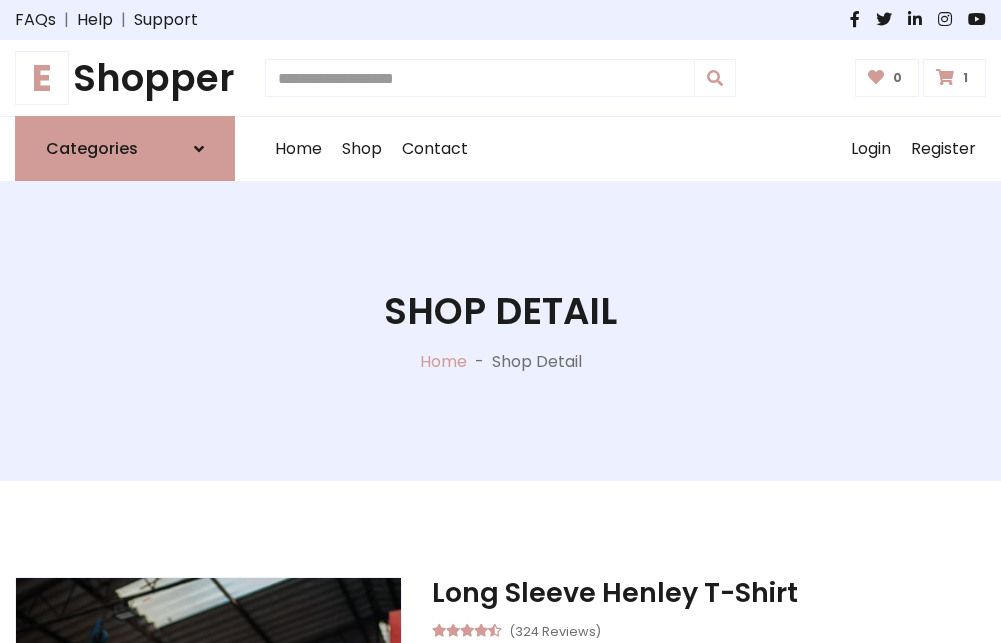 click at bounding box center (945, 77) 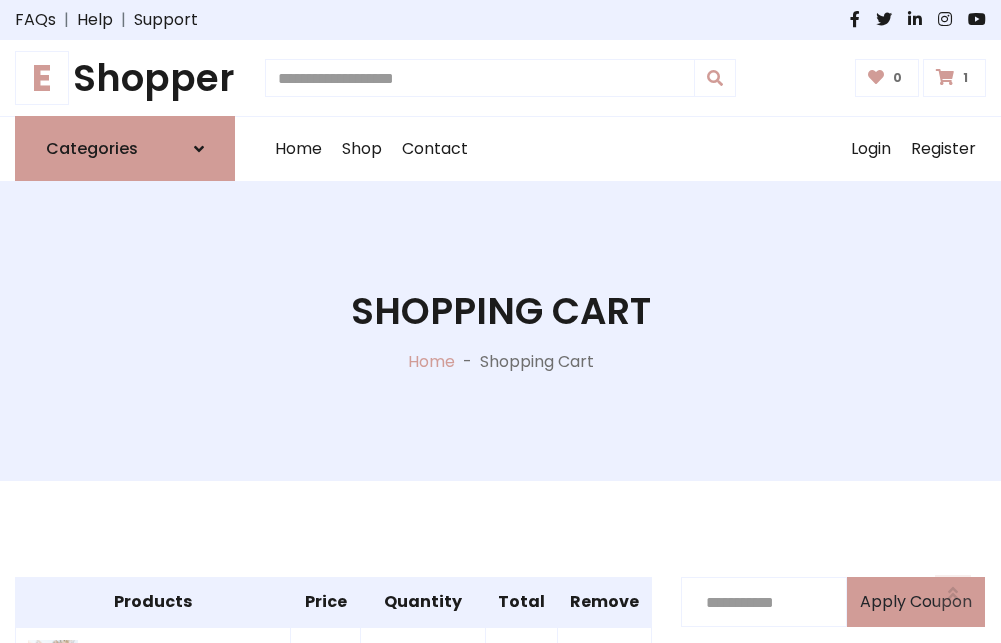 scroll, scrollTop: 474, scrollLeft: 0, axis: vertical 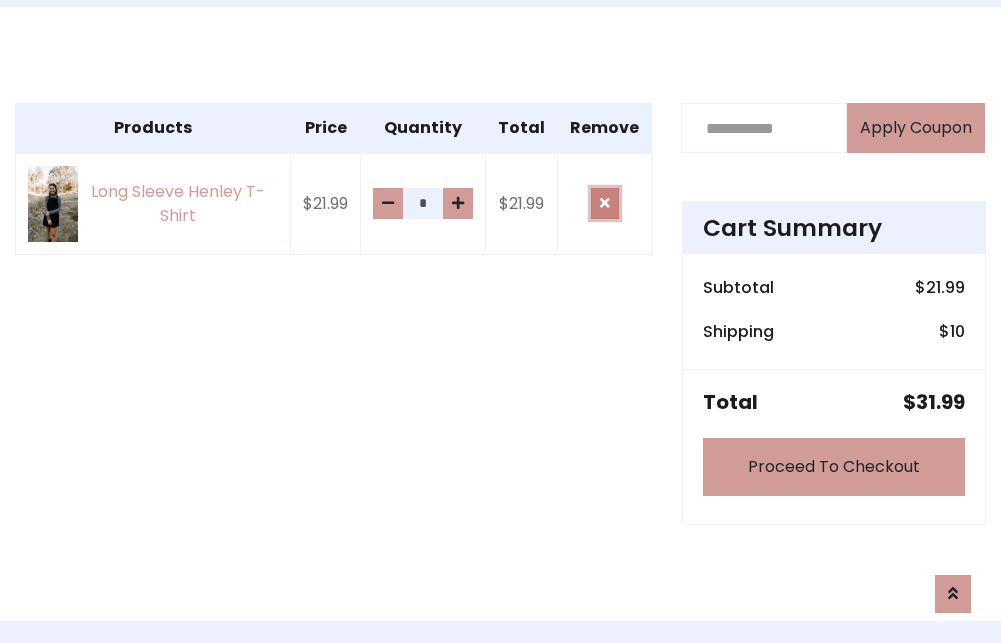 click at bounding box center (605, 203) 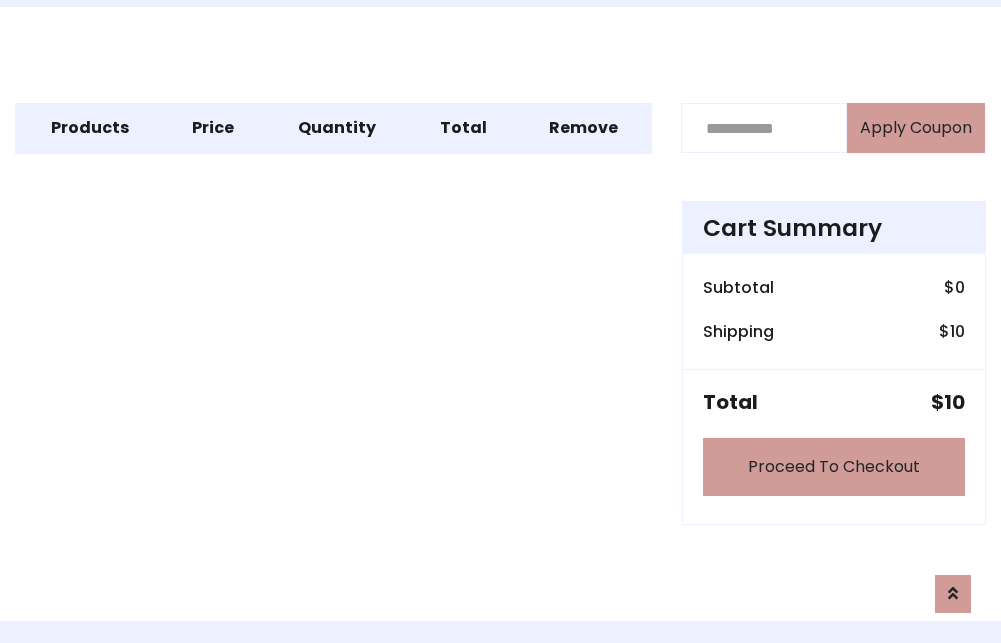 scroll, scrollTop: 247, scrollLeft: 0, axis: vertical 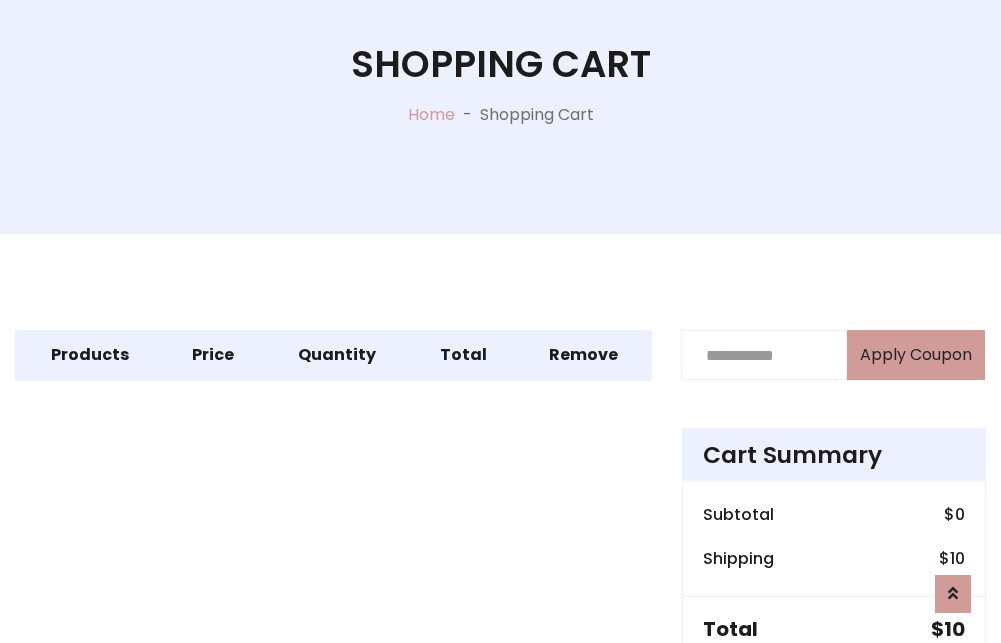 click on "Proceed To Checkout" at bounding box center [834, 694] 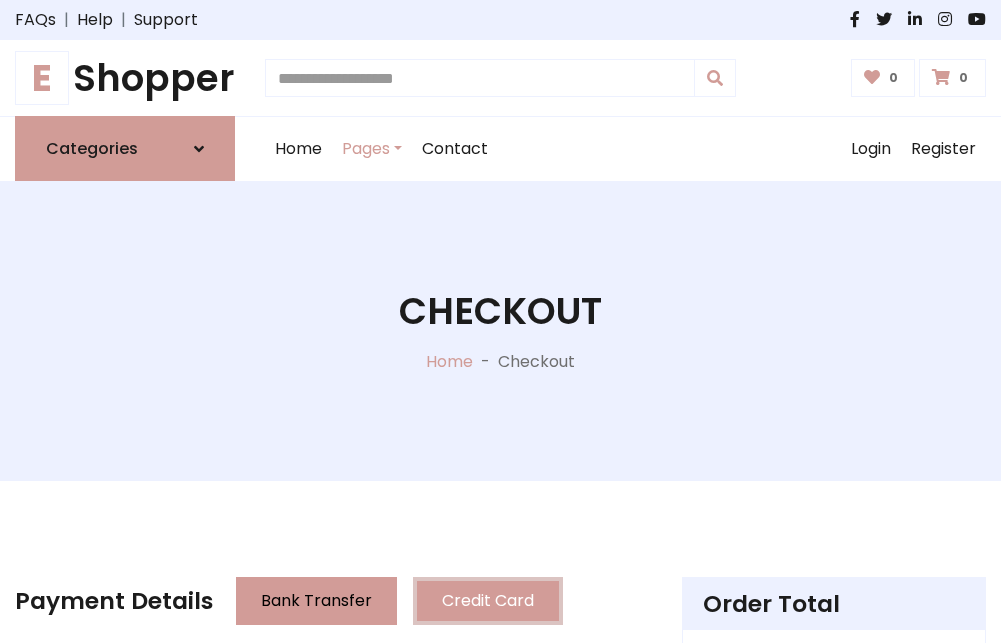 scroll, scrollTop: 137, scrollLeft: 0, axis: vertical 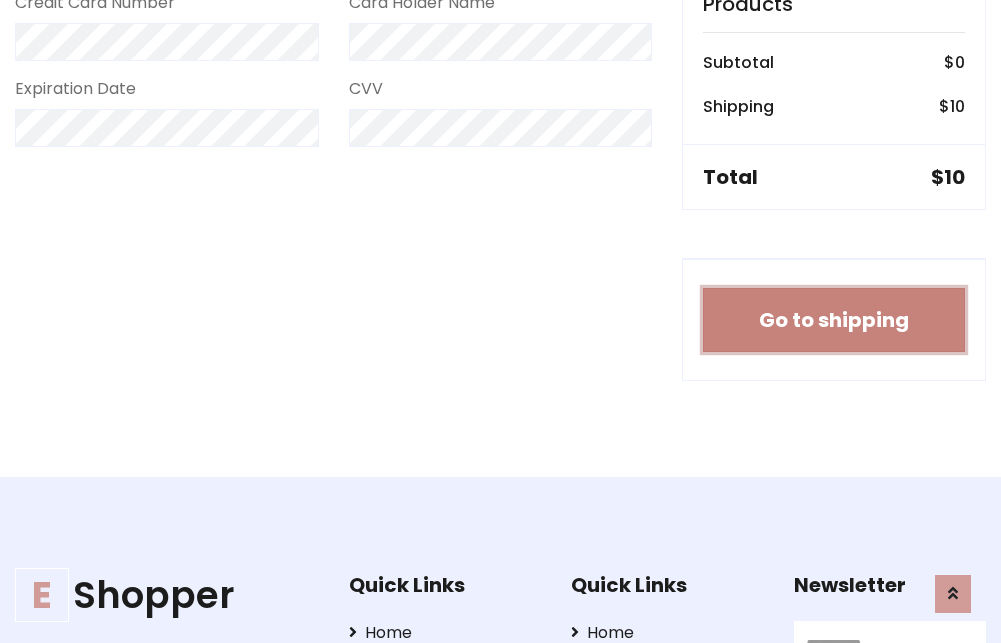 click on "Go to shipping" at bounding box center (834, 320) 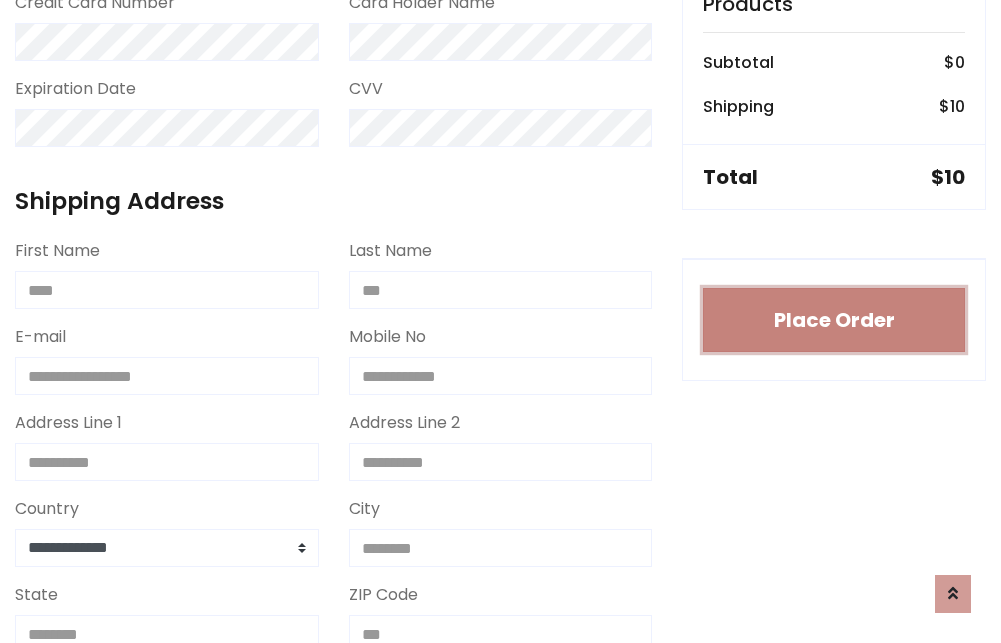 type 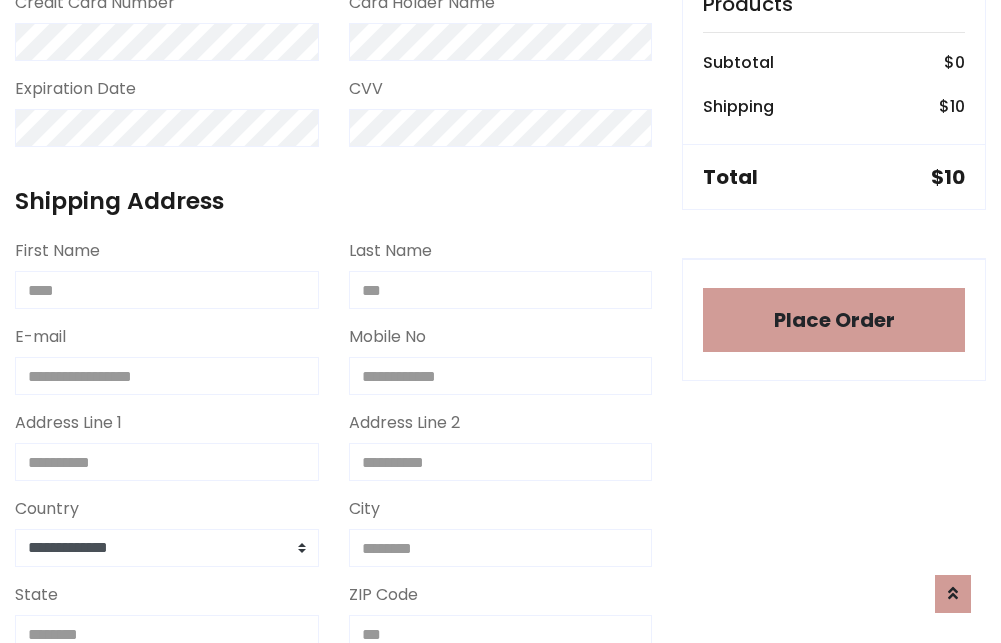 scroll, scrollTop: 1196, scrollLeft: 0, axis: vertical 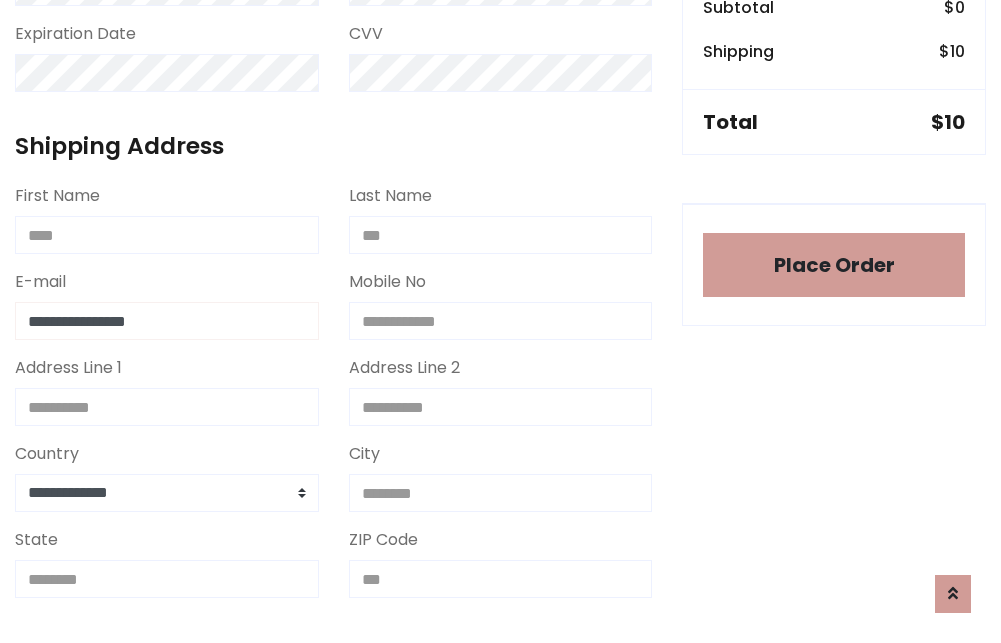 type on "**********" 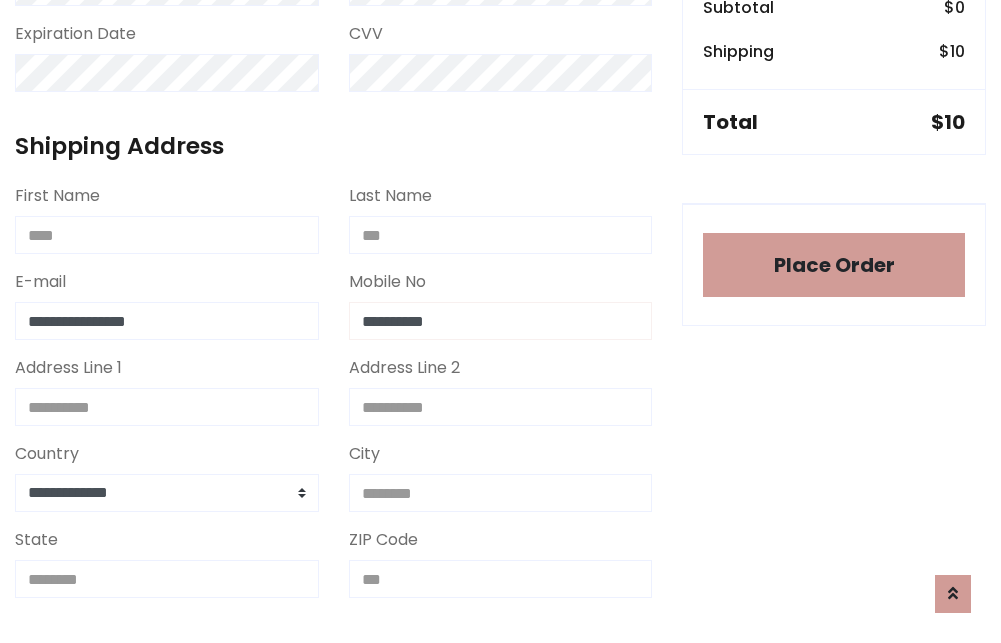 type on "**********" 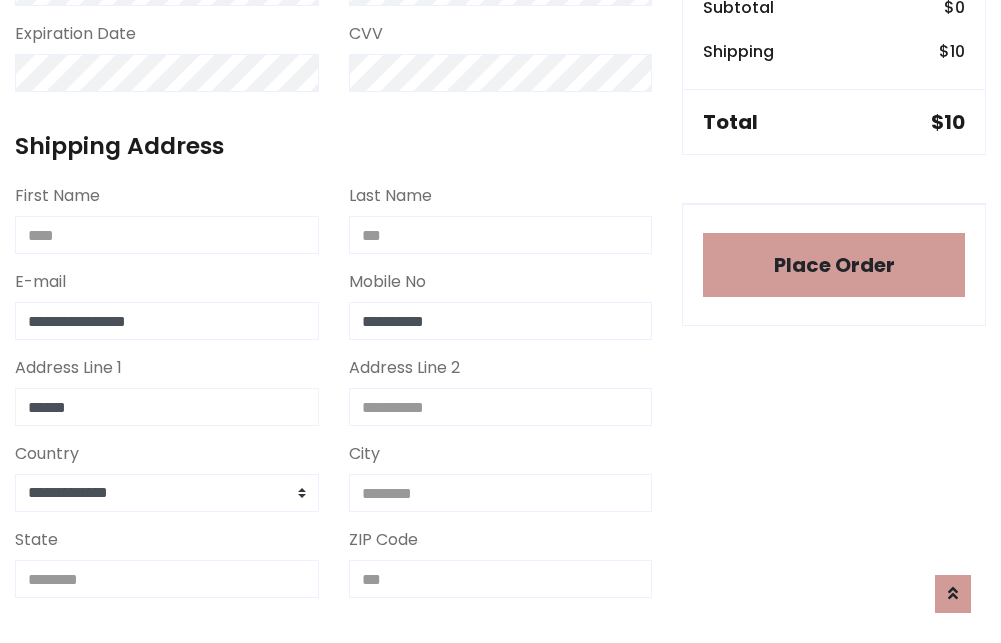 type on "******" 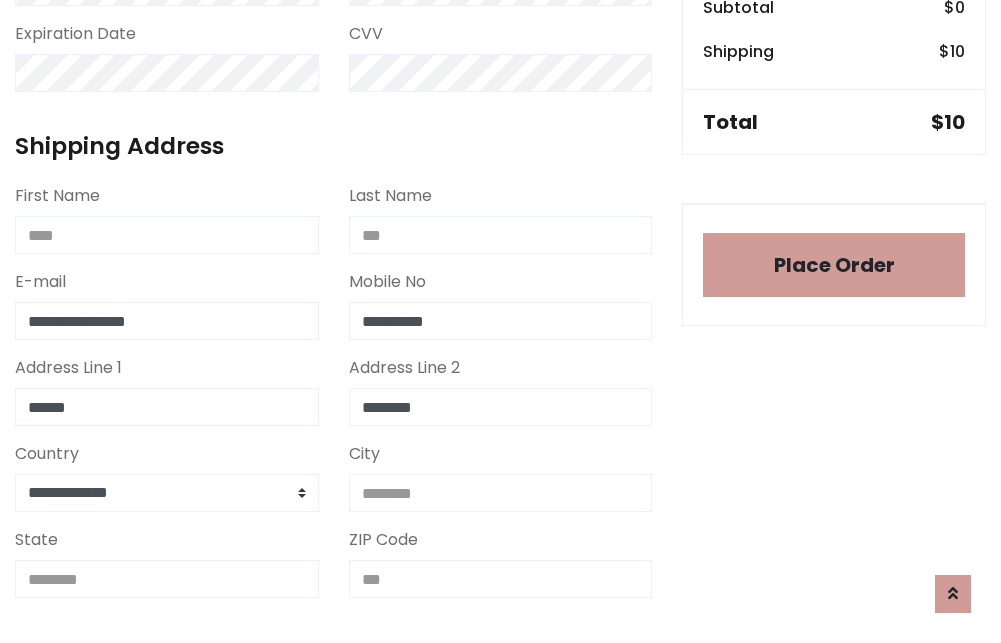 type on "********" 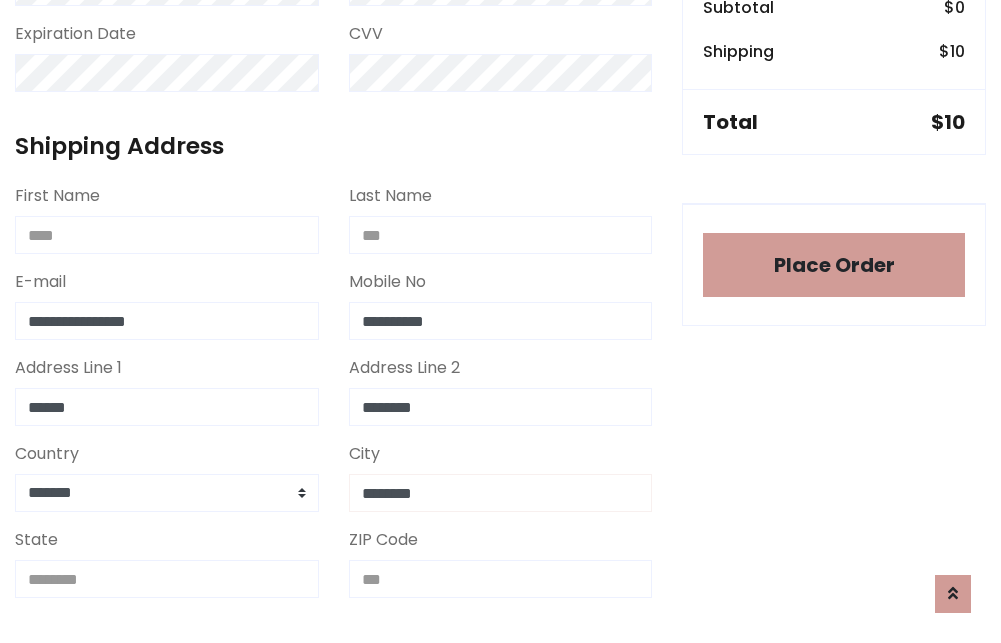 type on "********" 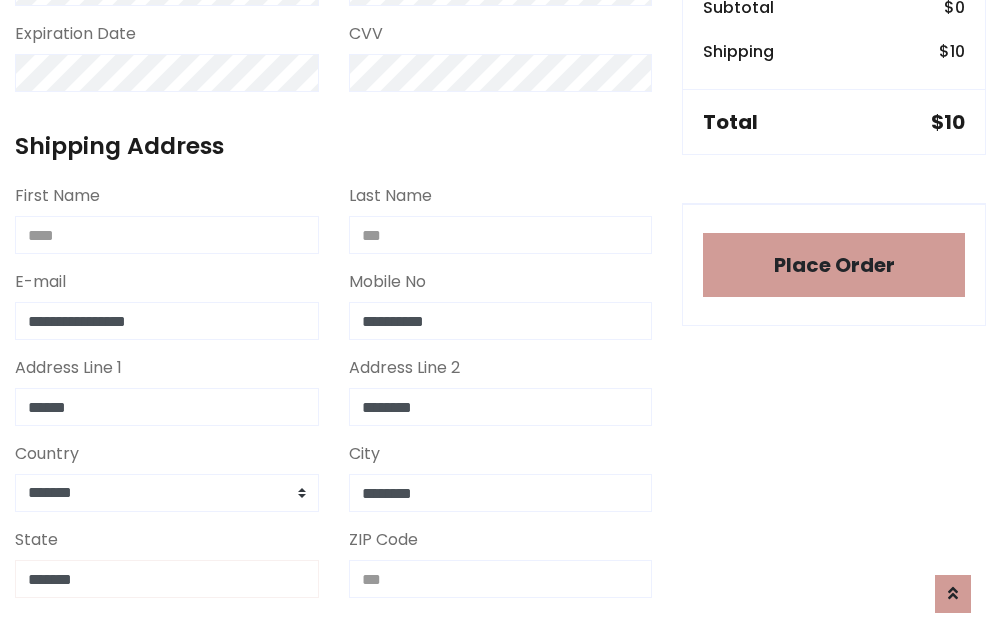 type on "*******" 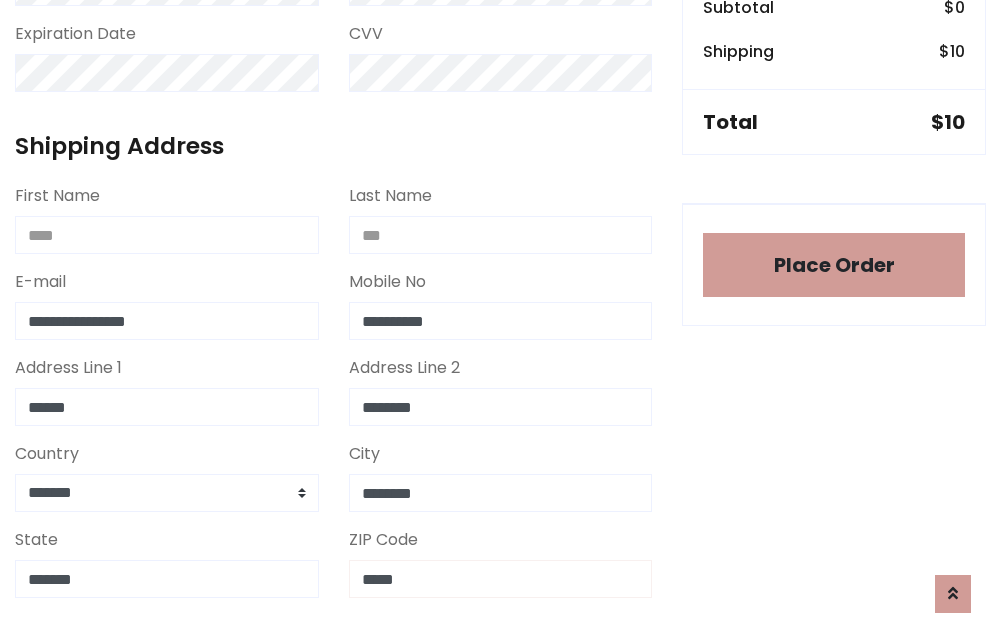 scroll, scrollTop: 403, scrollLeft: 0, axis: vertical 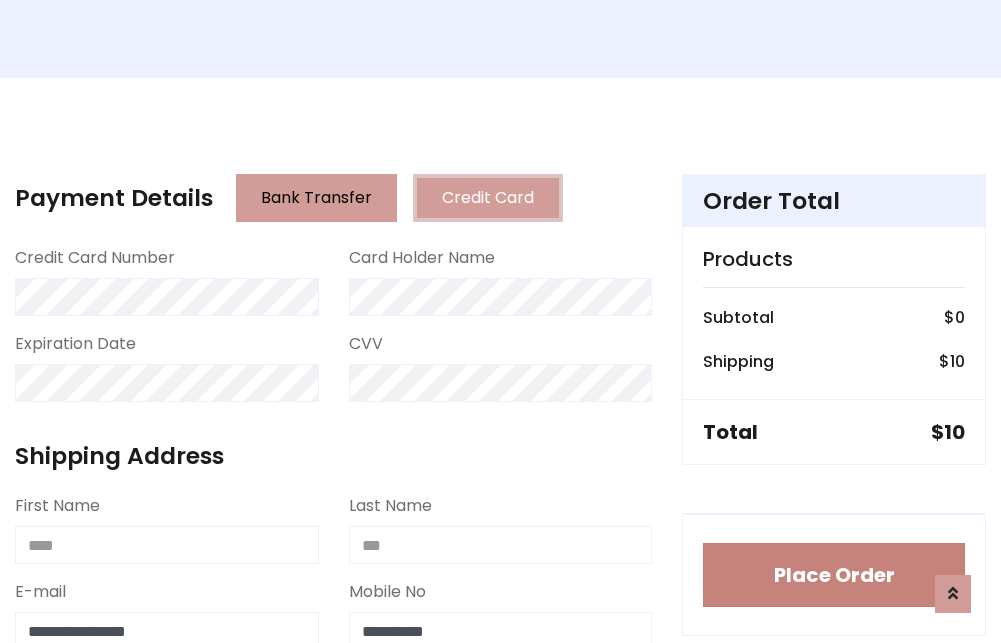 type on "*****" 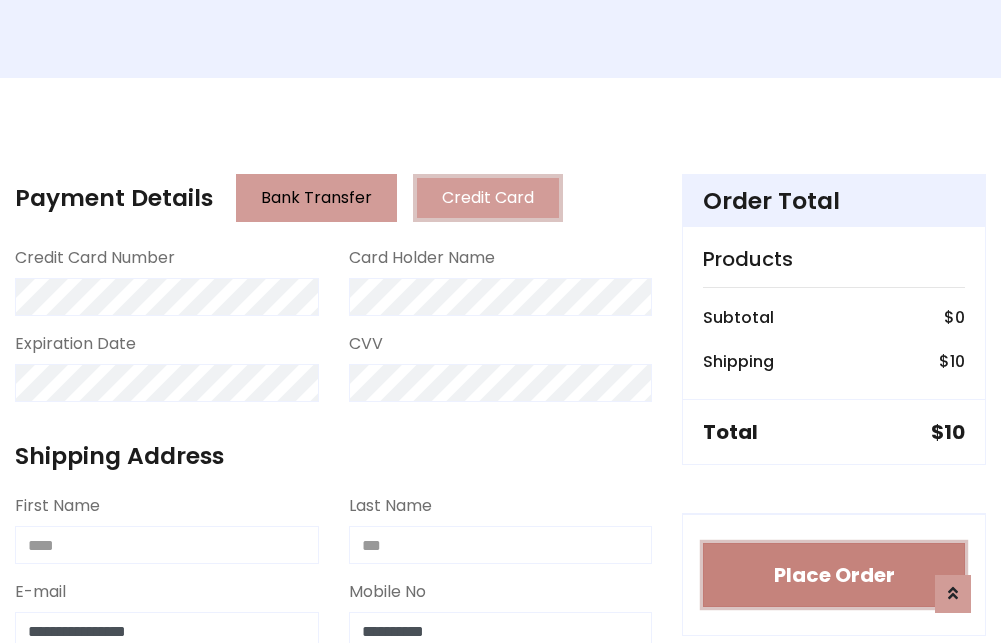 click on "Place Order" at bounding box center [834, 575] 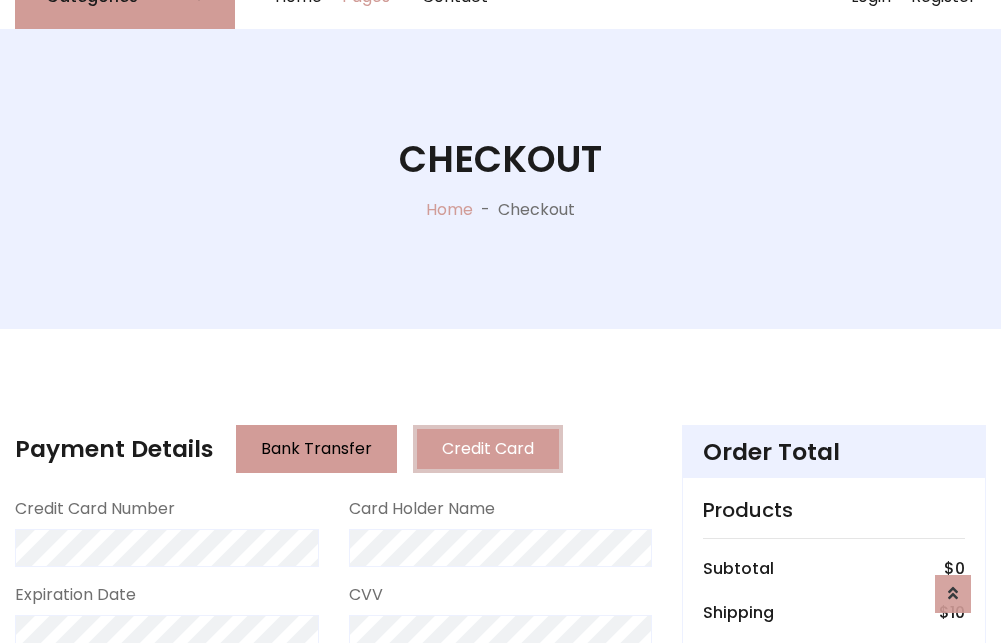 scroll, scrollTop: 0, scrollLeft: 0, axis: both 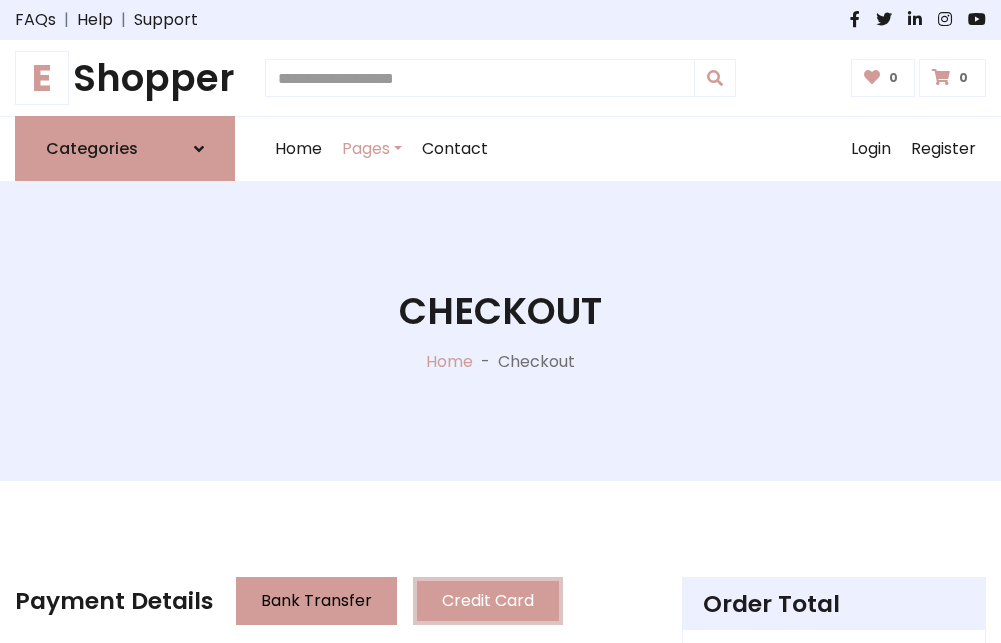 click on "E Shopper" at bounding box center [125, 78] 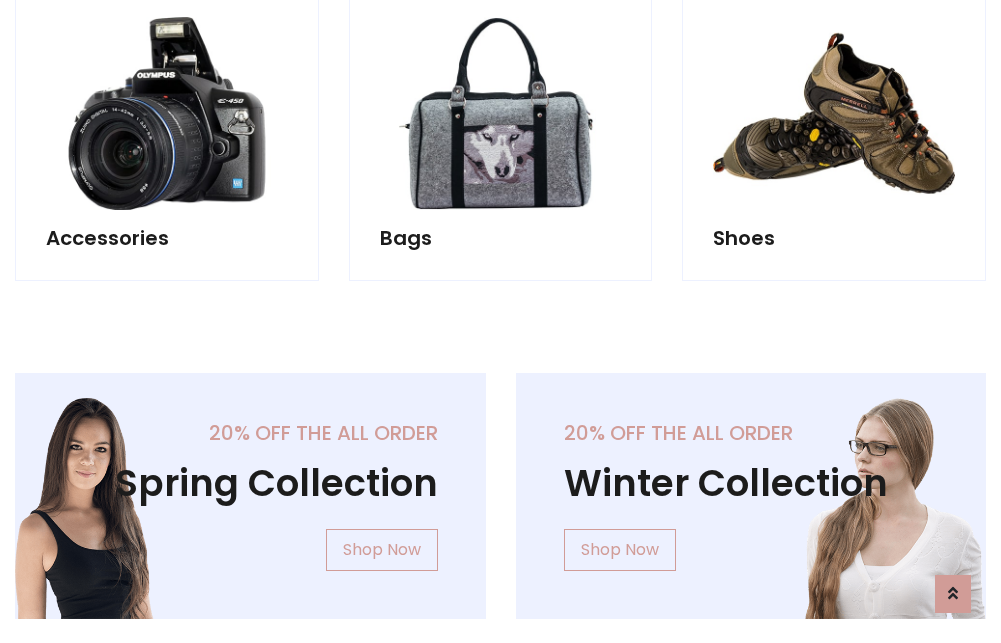 scroll, scrollTop: 770, scrollLeft: 0, axis: vertical 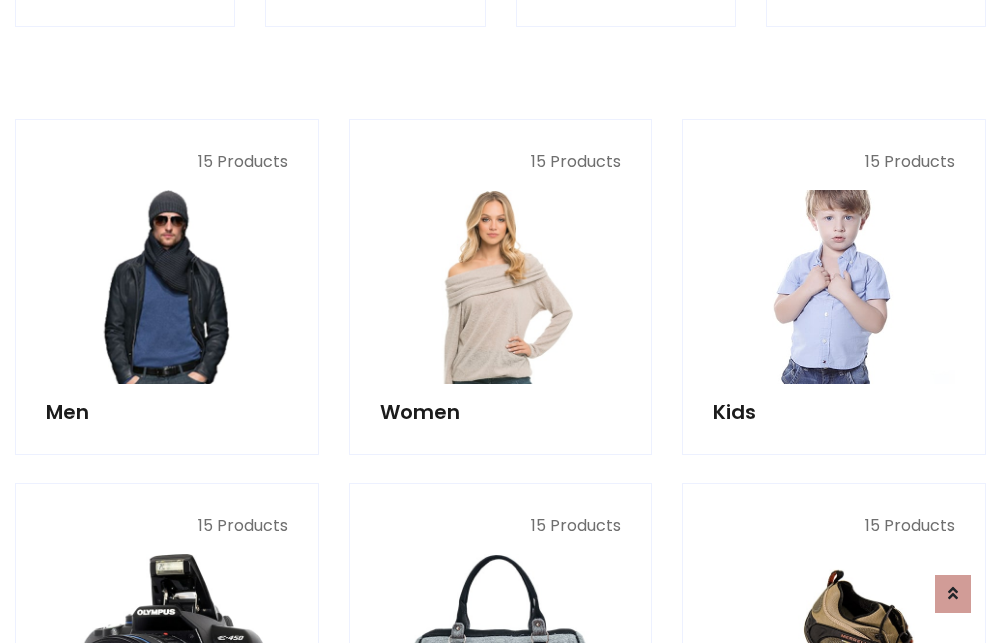 click at bounding box center [834, 287] 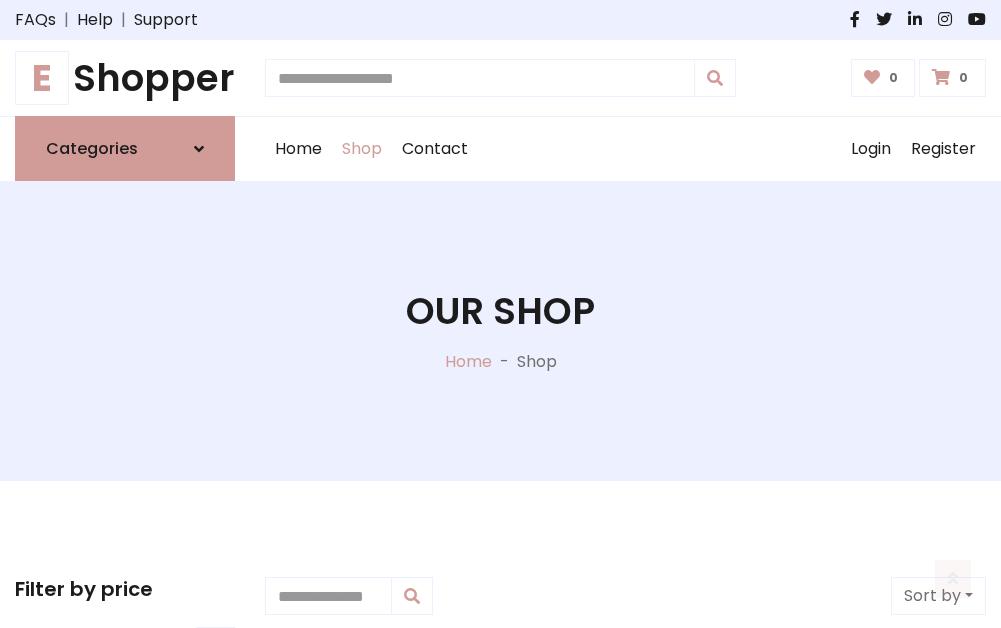scroll, scrollTop: 549, scrollLeft: 0, axis: vertical 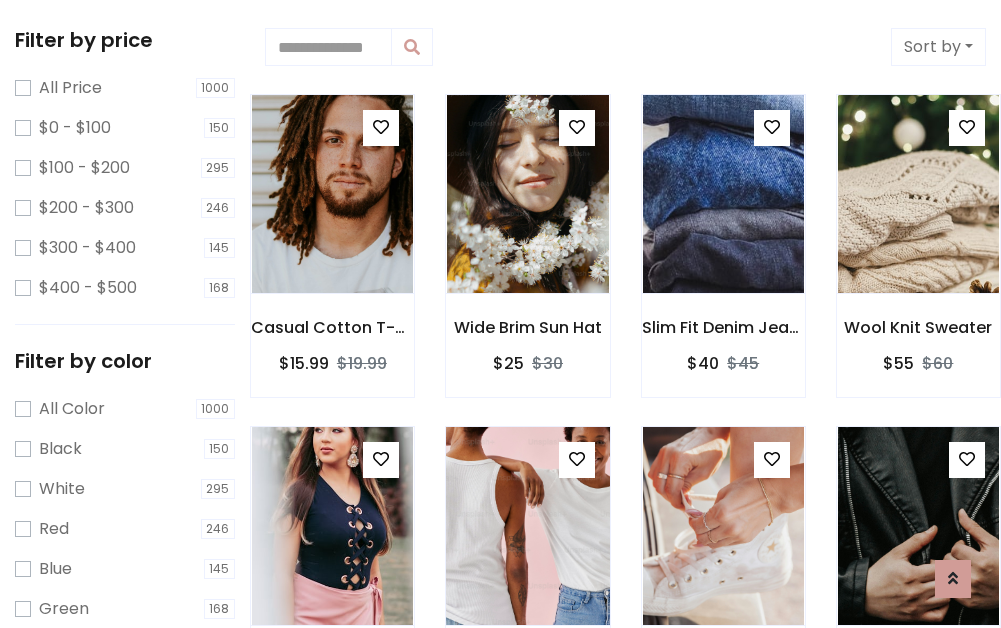 click at bounding box center (381, 127) 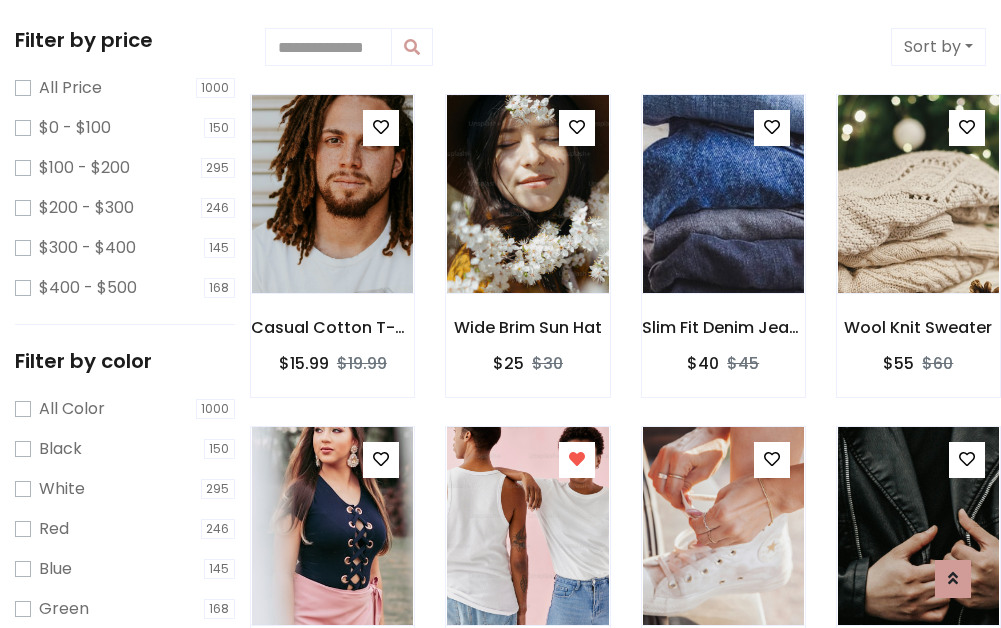 click at bounding box center [527, 857] 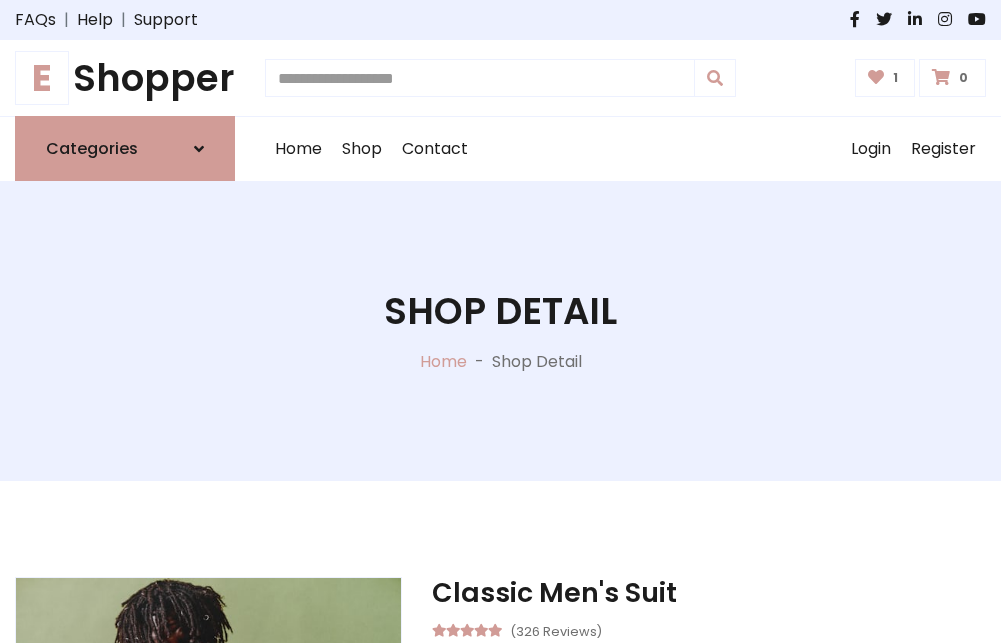 scroll, scrollTop: 262, scrollLeft: 0, axis: vertical 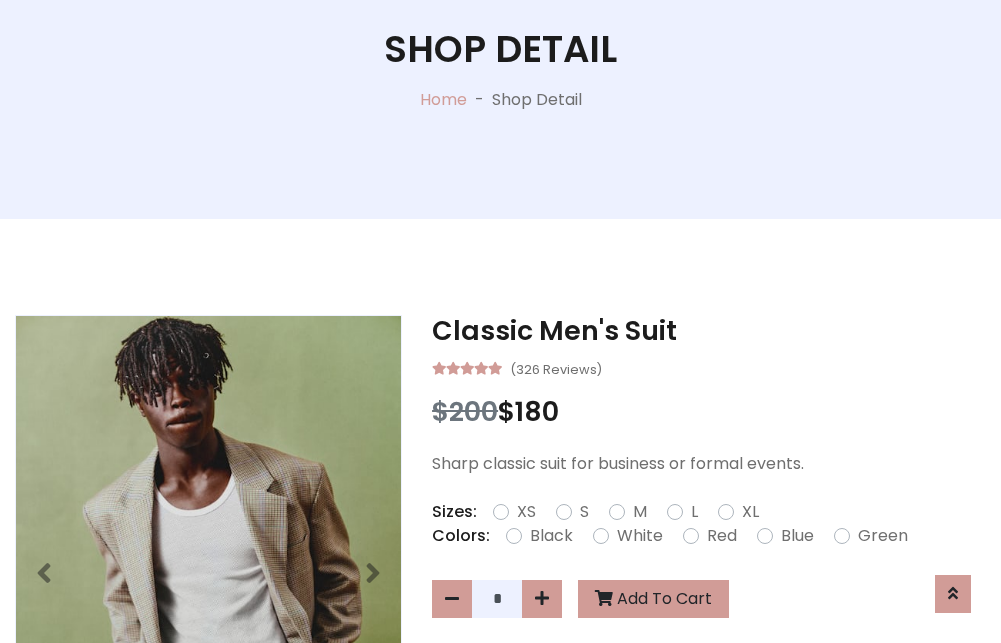 click on "XL" at bounding box center [750, 512] 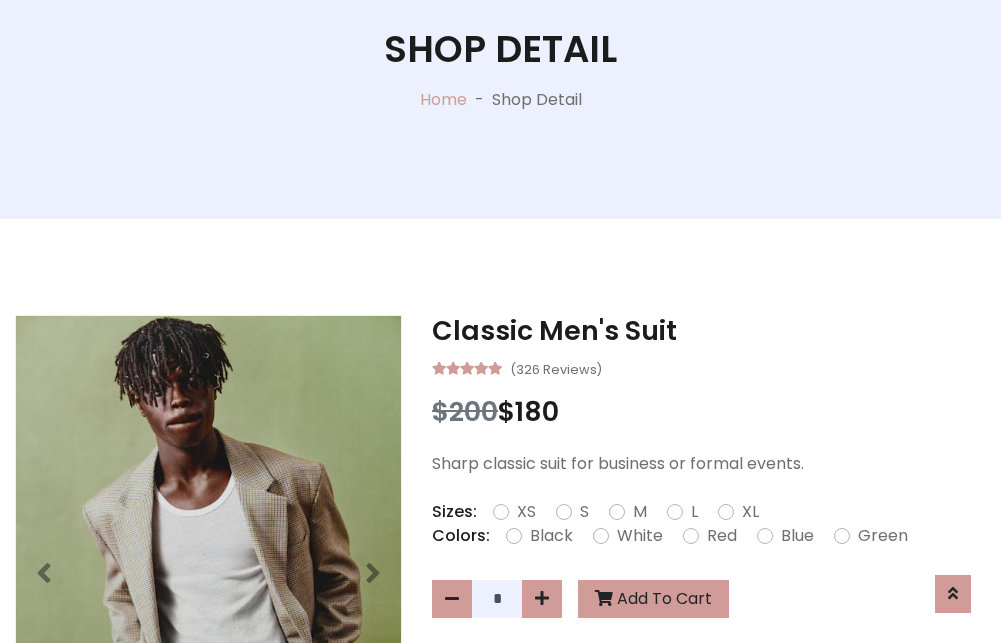 click on "Black" at bounding box center [551, 536] 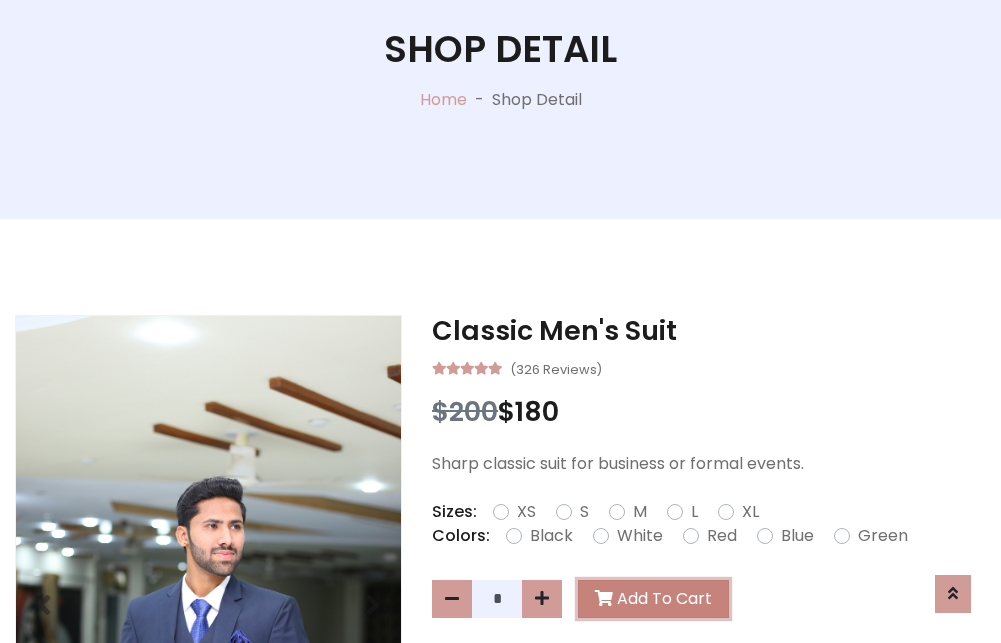 click on "Add To Cart" at bounding box center [653, 599] 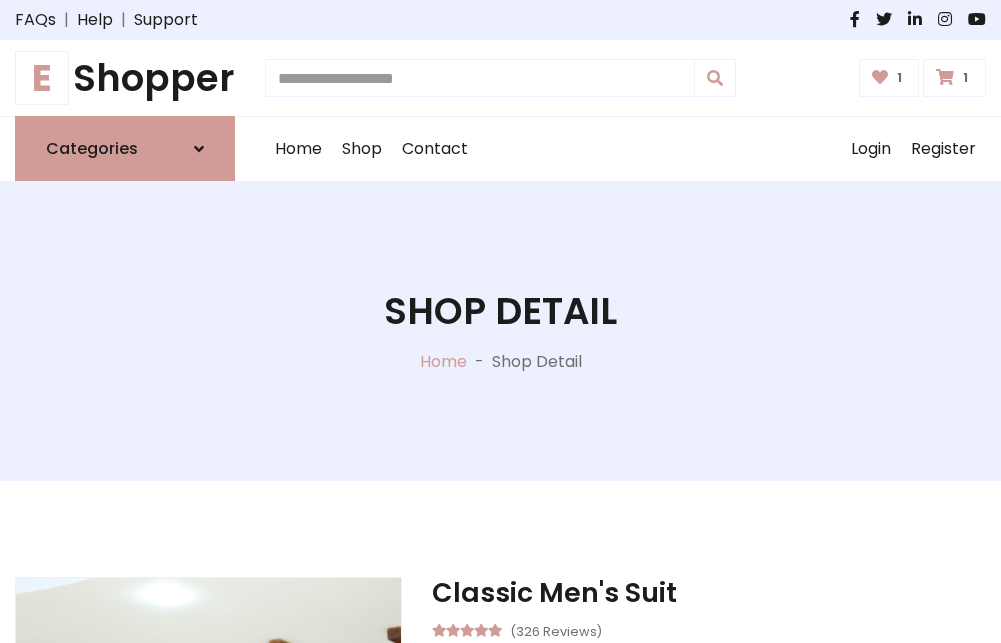click at bounding box center (945, 77) 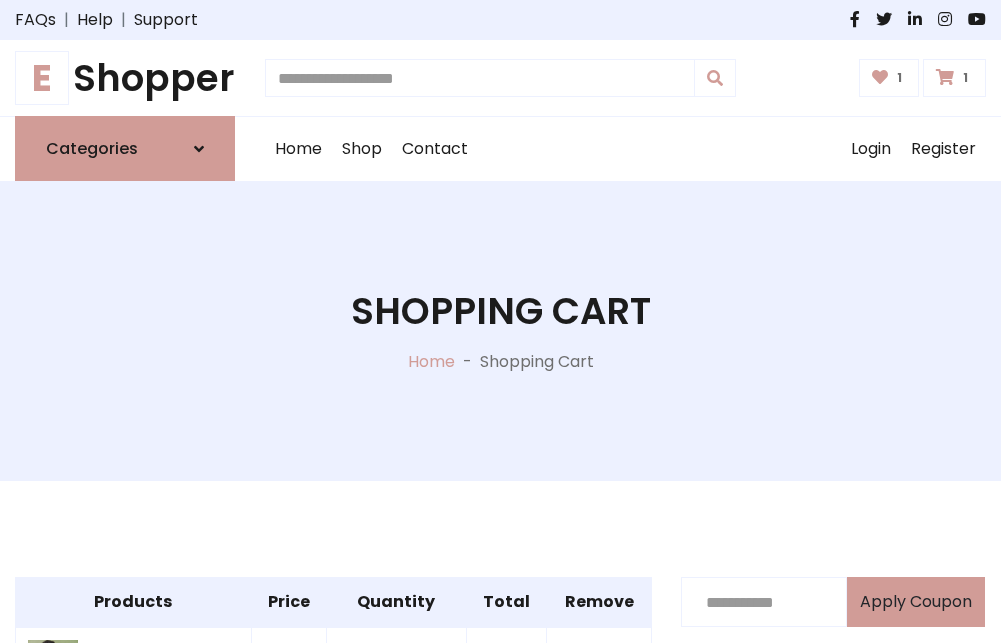 scroll, scrollTop: 570, scrollLeft: 0, axis: vertical 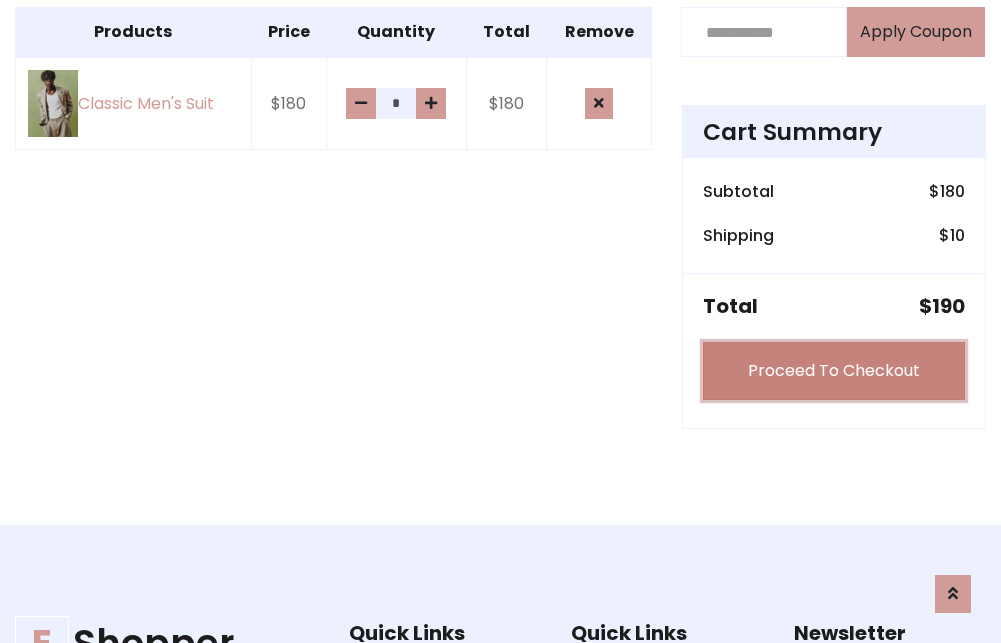 click on "Proceed To Checkout" at bounding box center (834, 371) 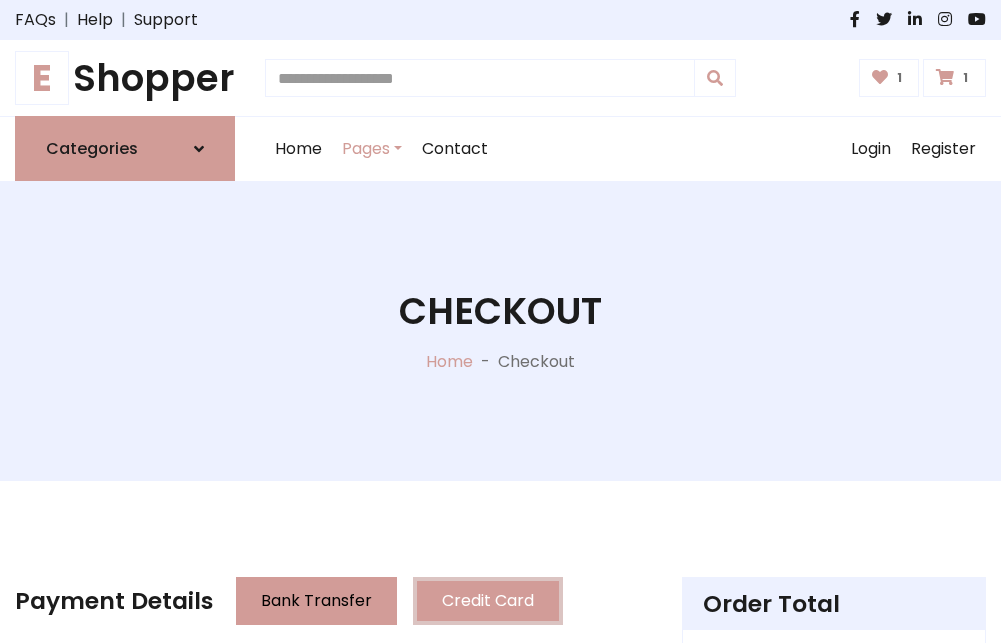 scroll, scrollTop: 201, scrollLeft: 0, axis: vertical 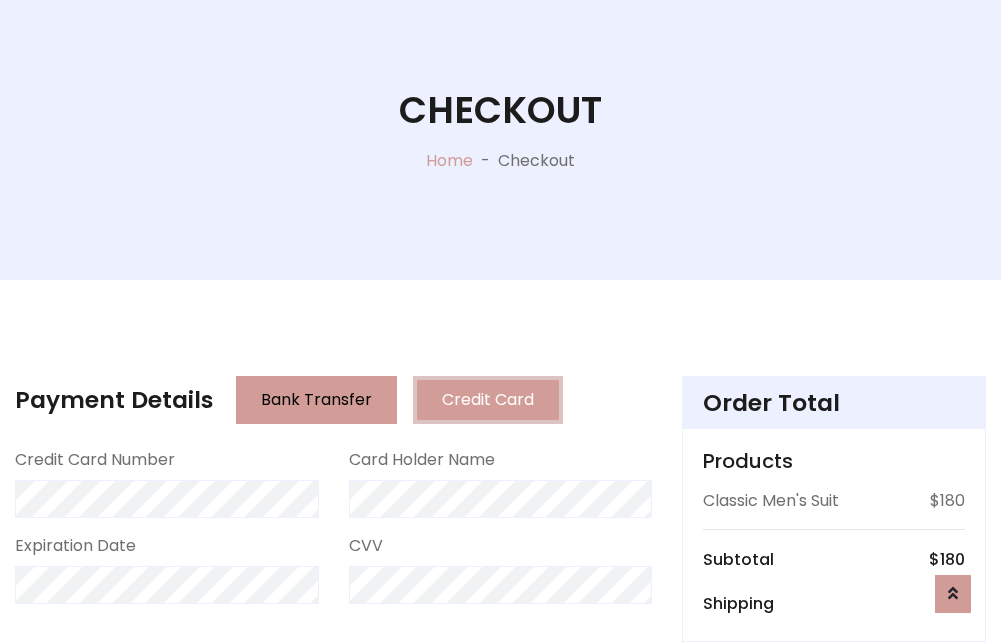 click on "Go to shipping" at bounding box center [834, 817] 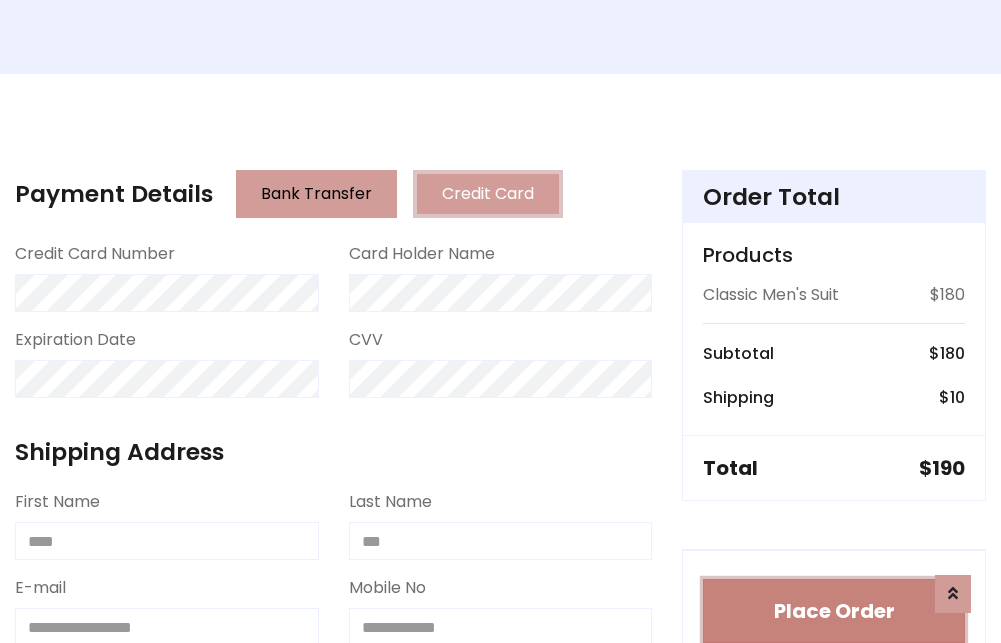 type 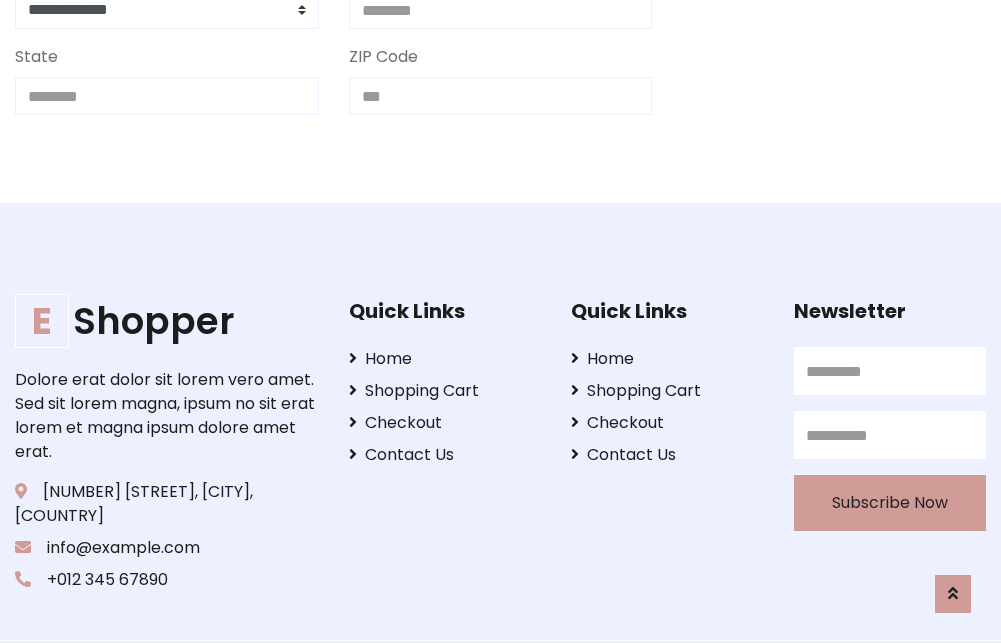 scroll, scrollTop: 713, scrollLeft: 0, axis: vertical 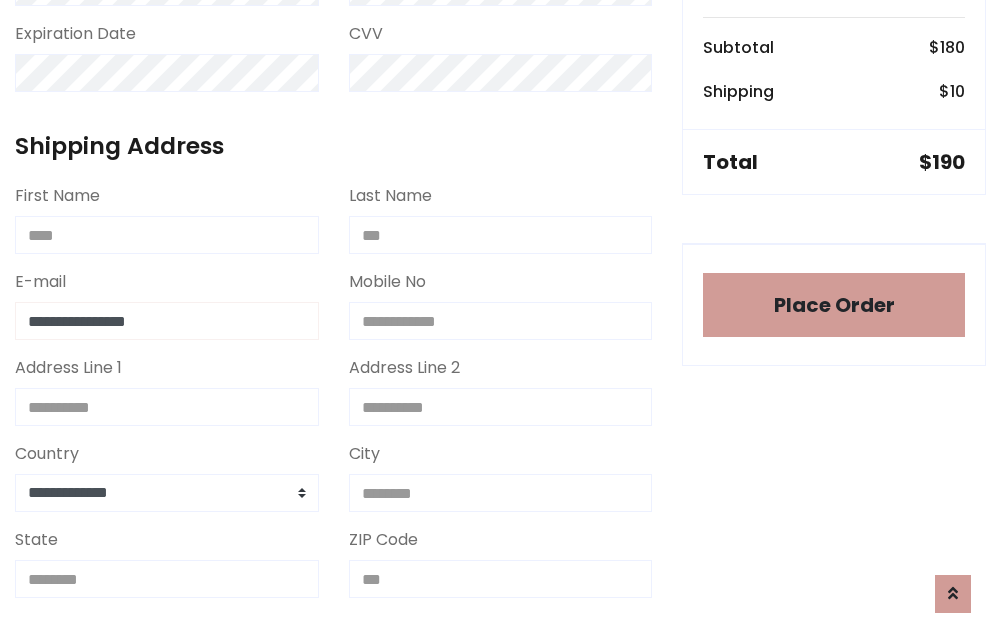 type on "**********" 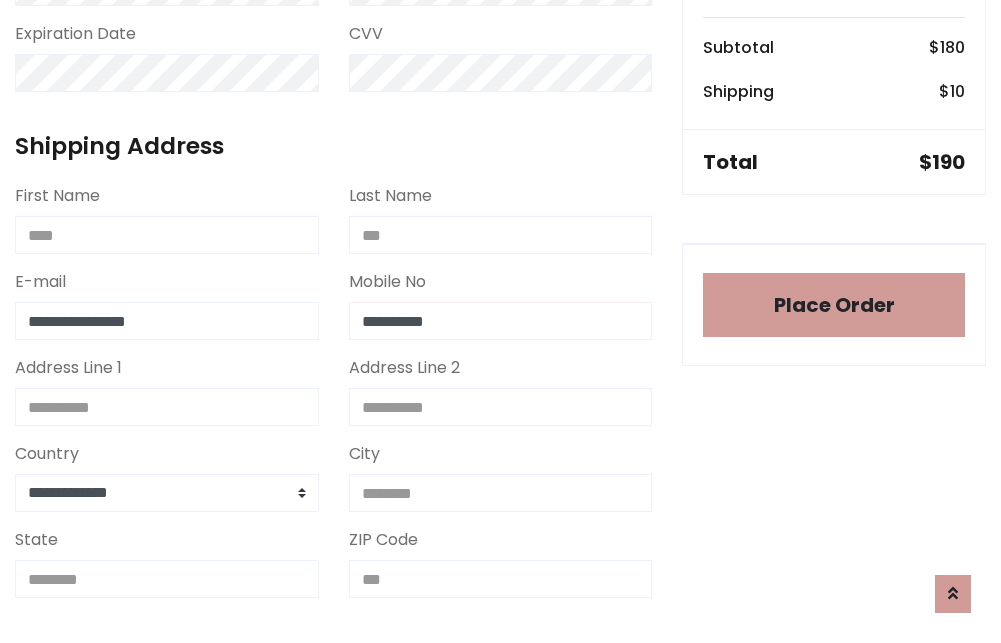 scroll, scrollTop: 573, scrollLeft: 0, axis: vertical 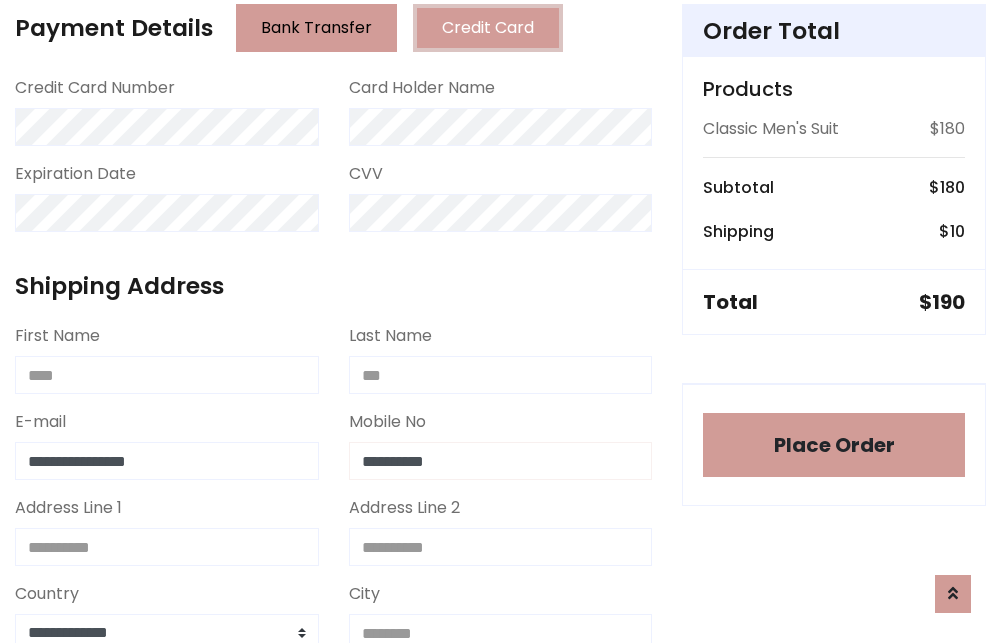 type on "**********" 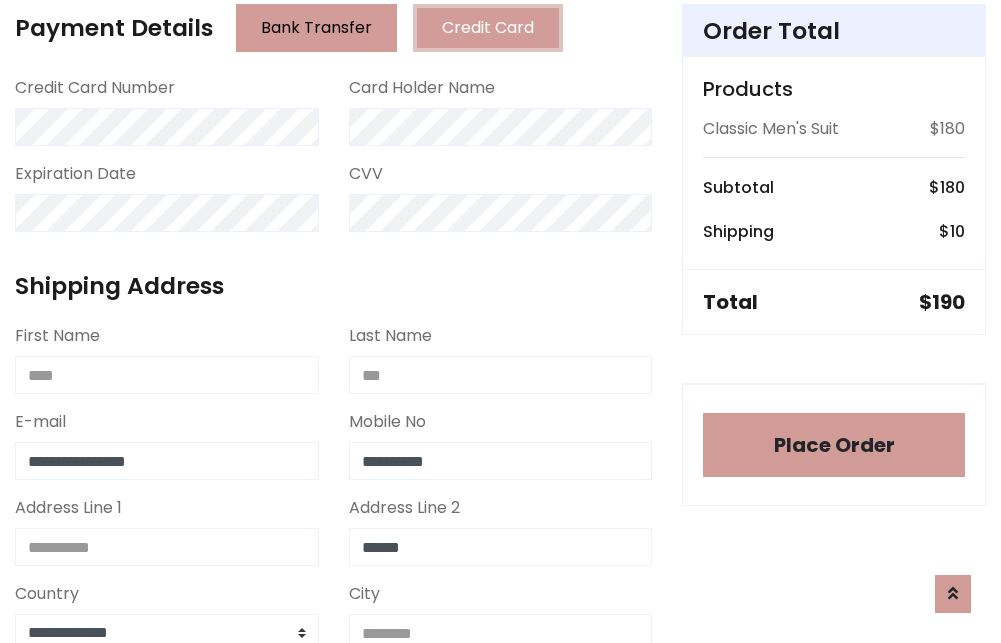 type on "******" 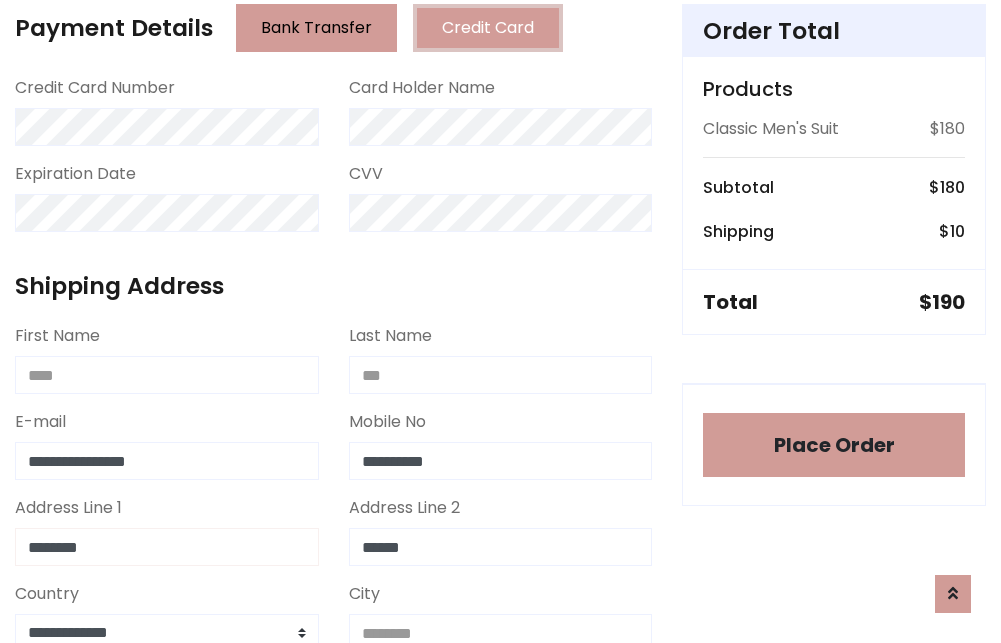 type on "********" 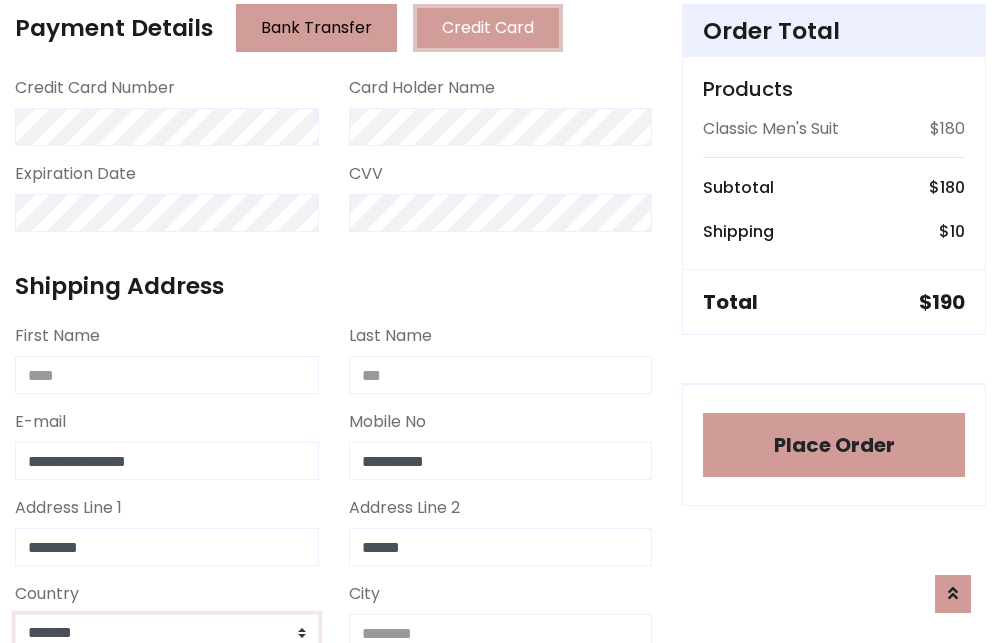 scroll, scrollTop: 583, scrollLeft: 0, axis: vertical 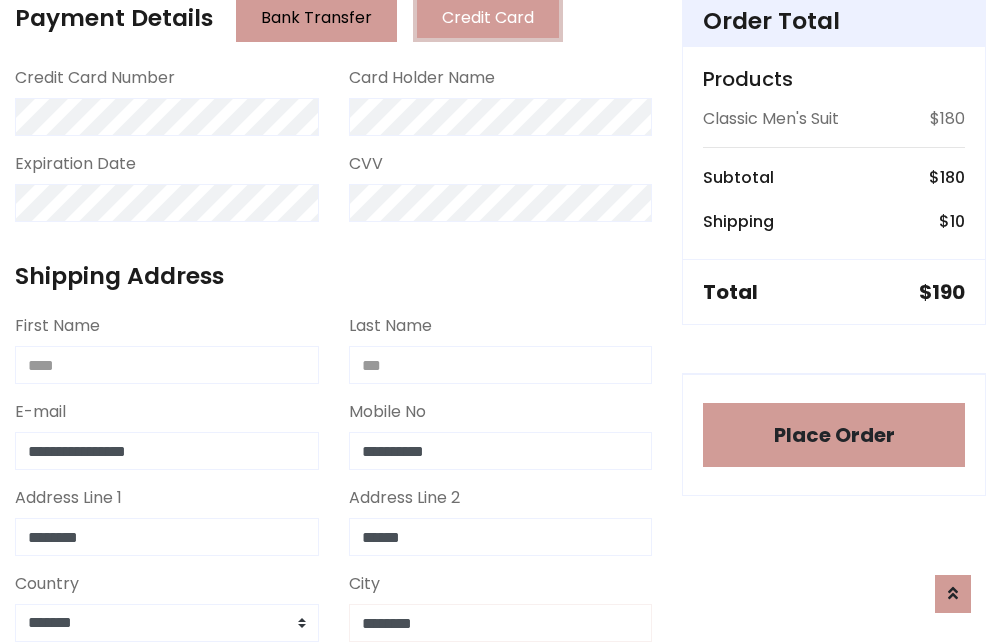 type on "********" 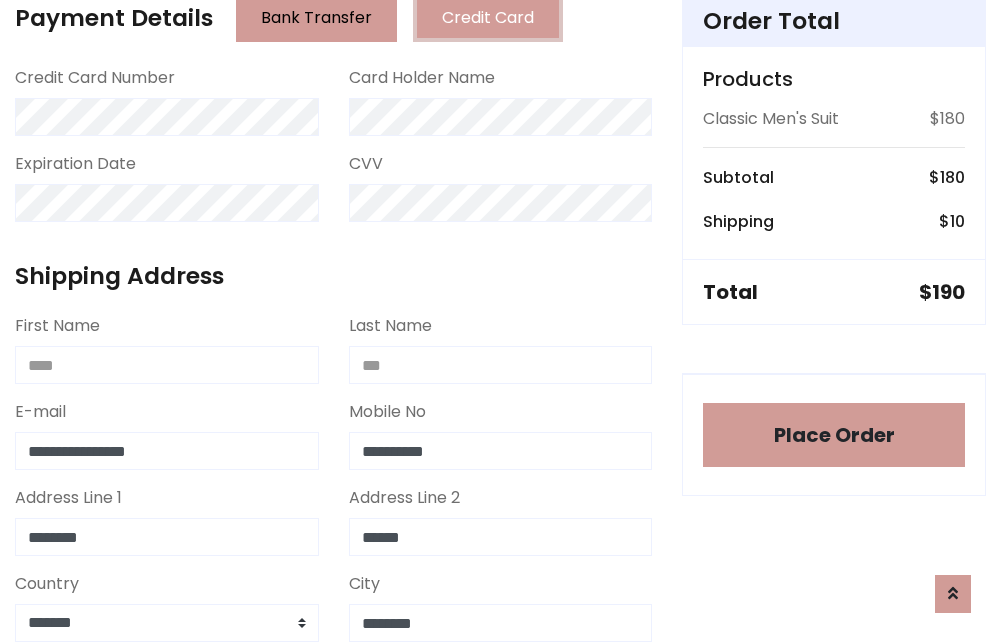 scroll, scrollTop: 971, scrollLeft: 0, axis: vertical 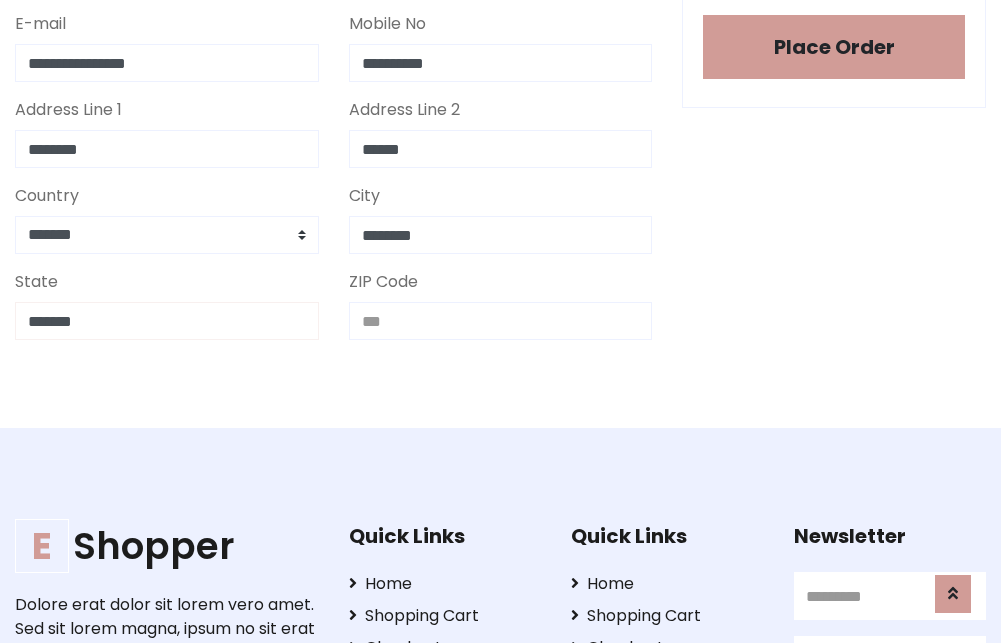 type on "*******" 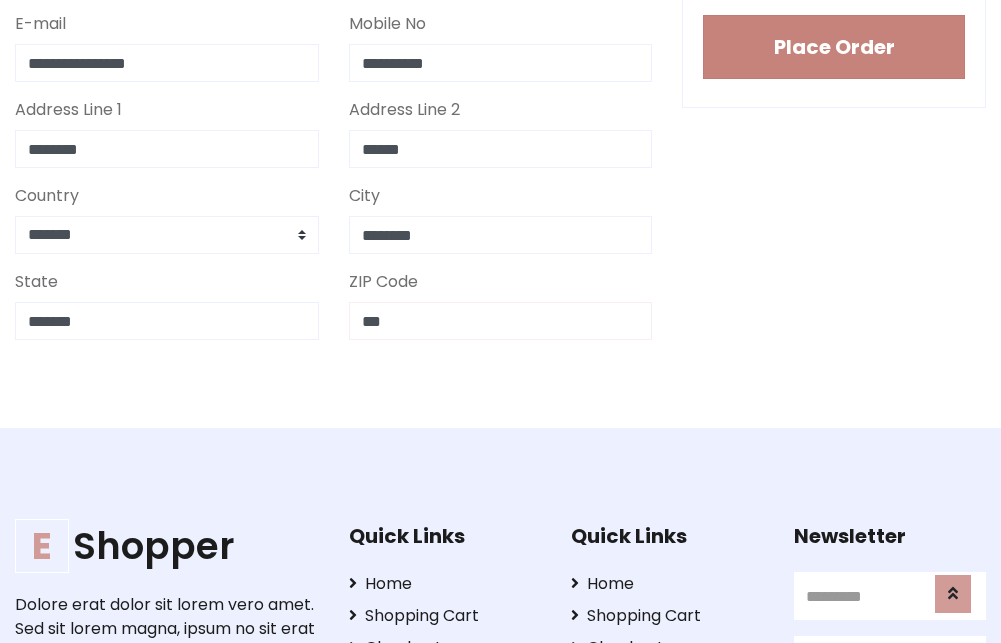 type on "***" 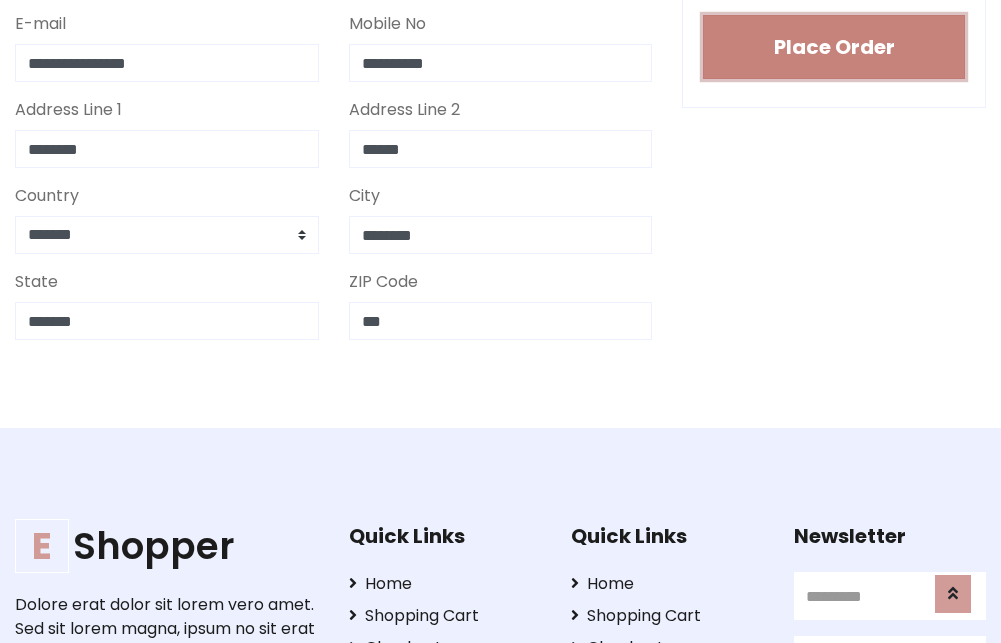 click on "Place Order" at bounding box center (834, 47) 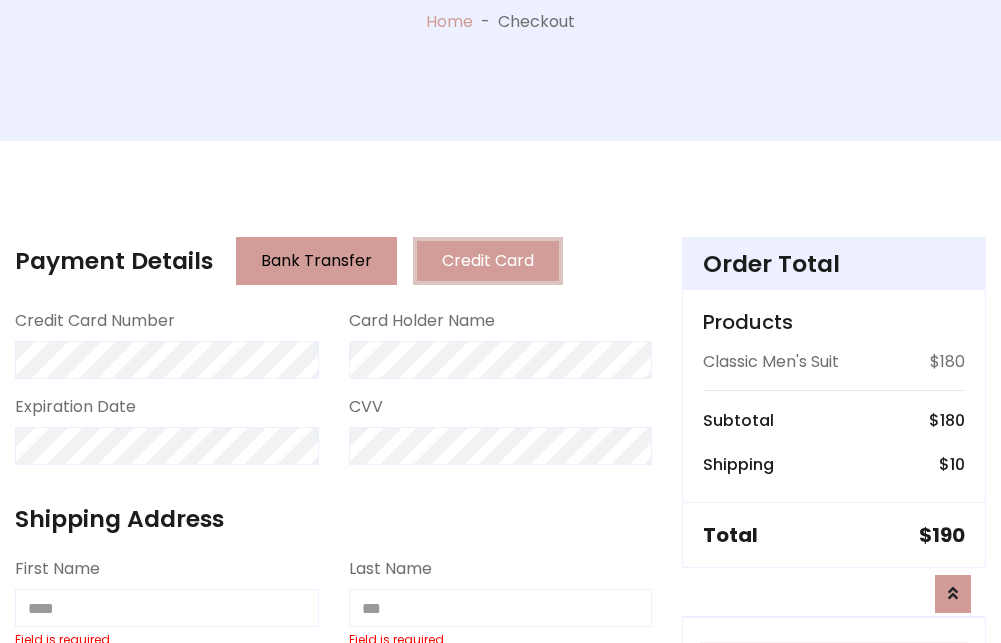 scroll, scrollTop: 0, scrollLeft: 0, axis: both 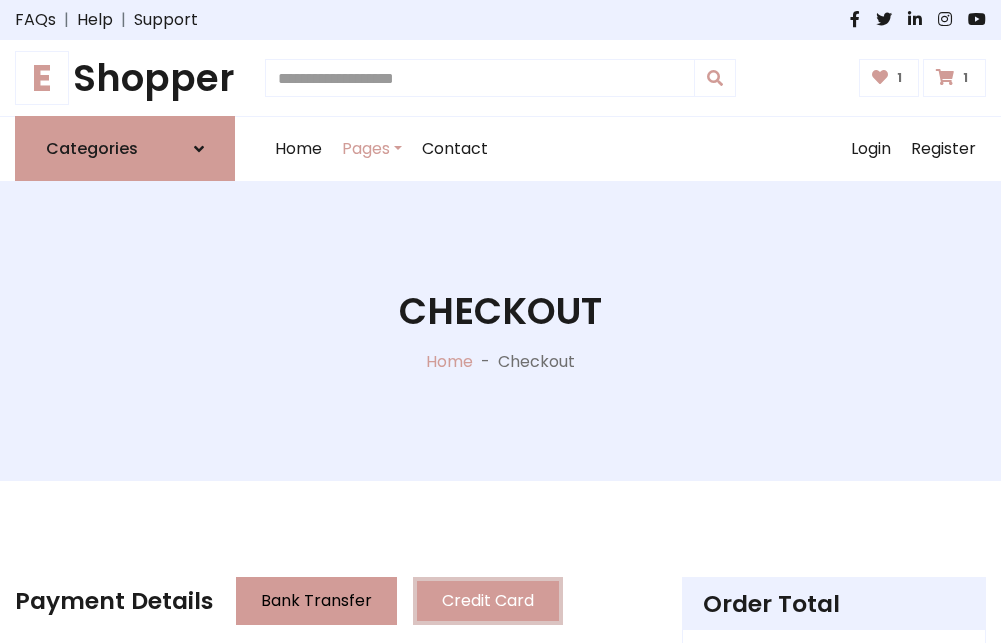 click on "E" at bounding box center (42, 78) 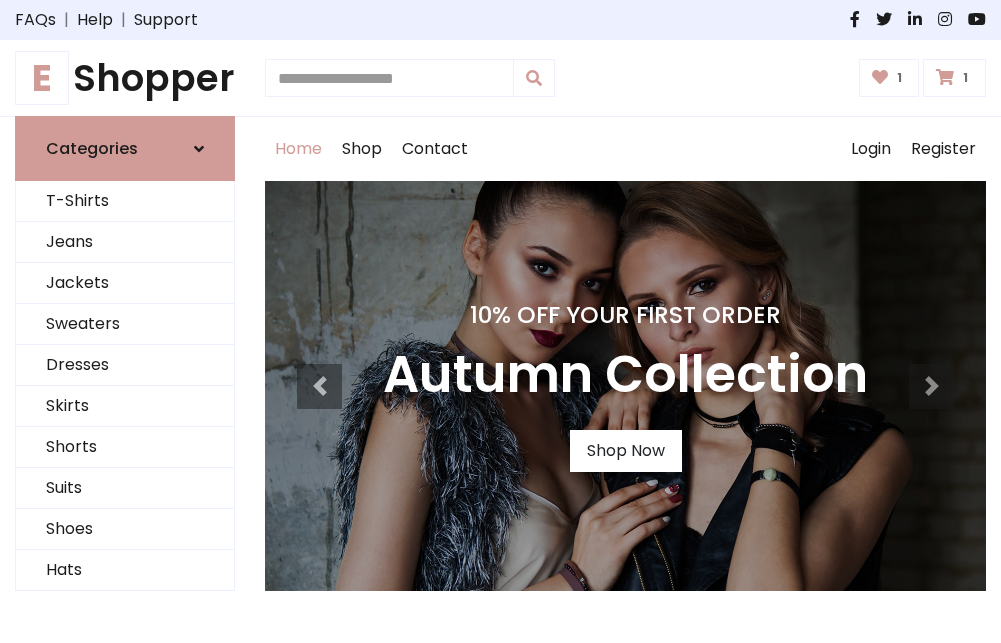 scroll, scrollTop: 0, scrollLeft: 0, axis: both 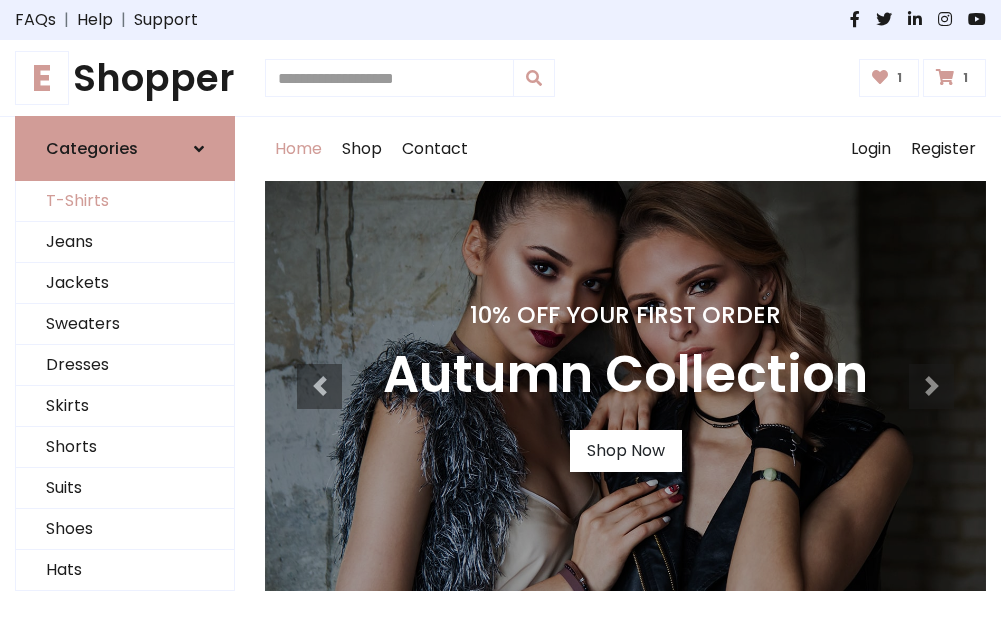 click on "T-Shirts" at bounding box center (125, 201) 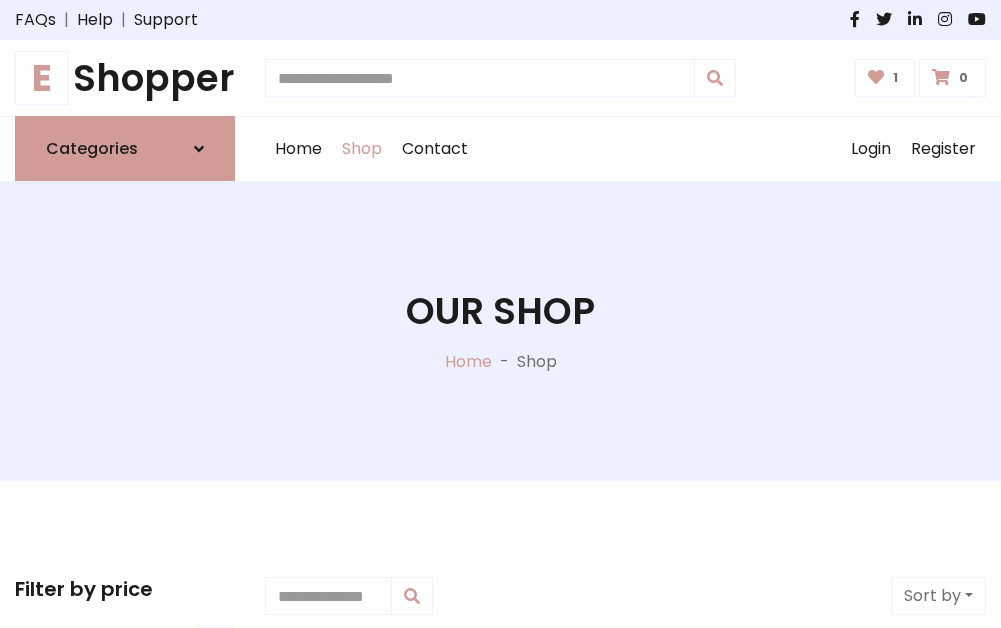 scroll, scrollTop: 0, scrollLeft: 0, axis: both 